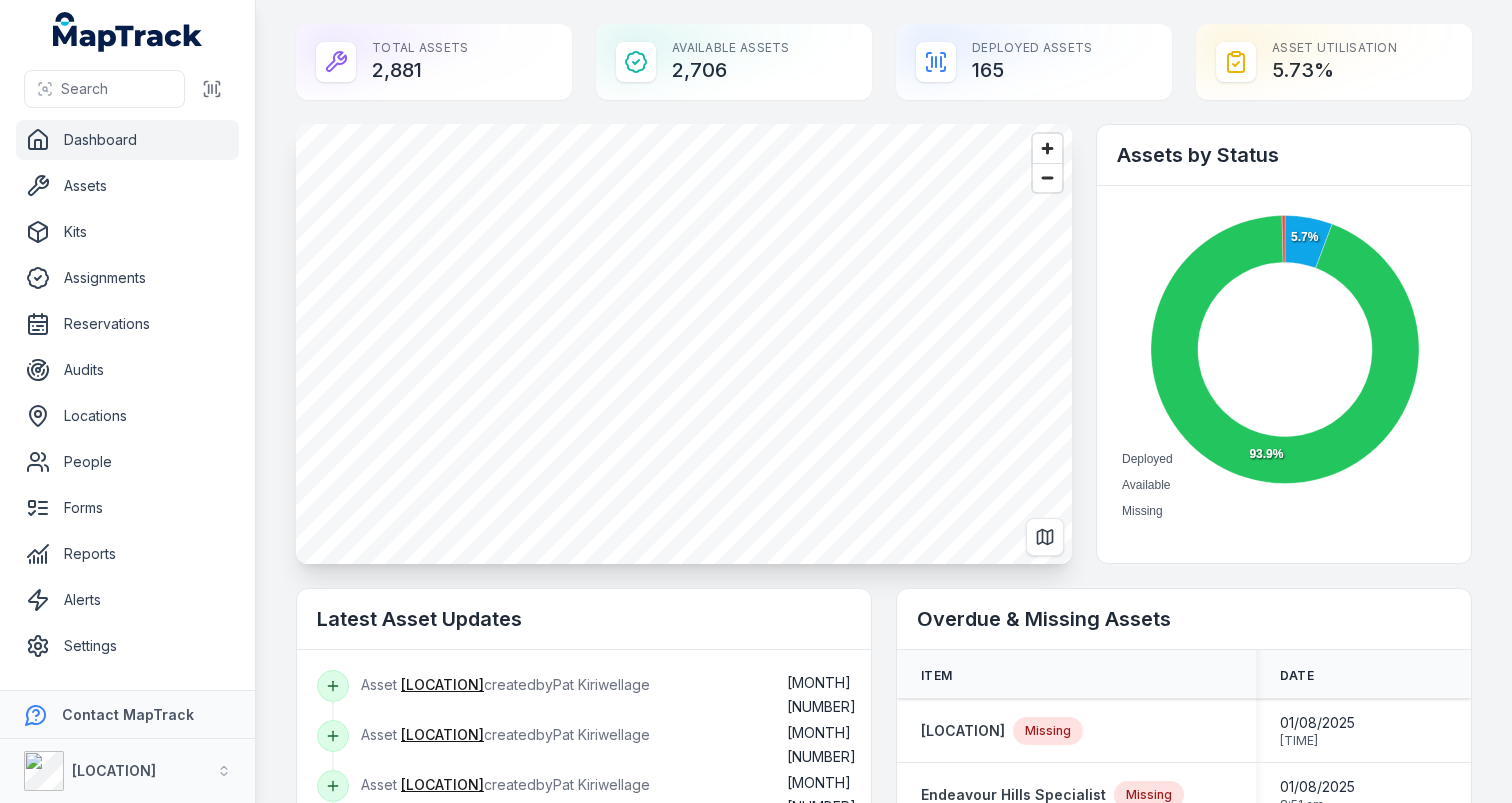 scroll, scrollTop: 0, scrollLeft: 0, axis: both 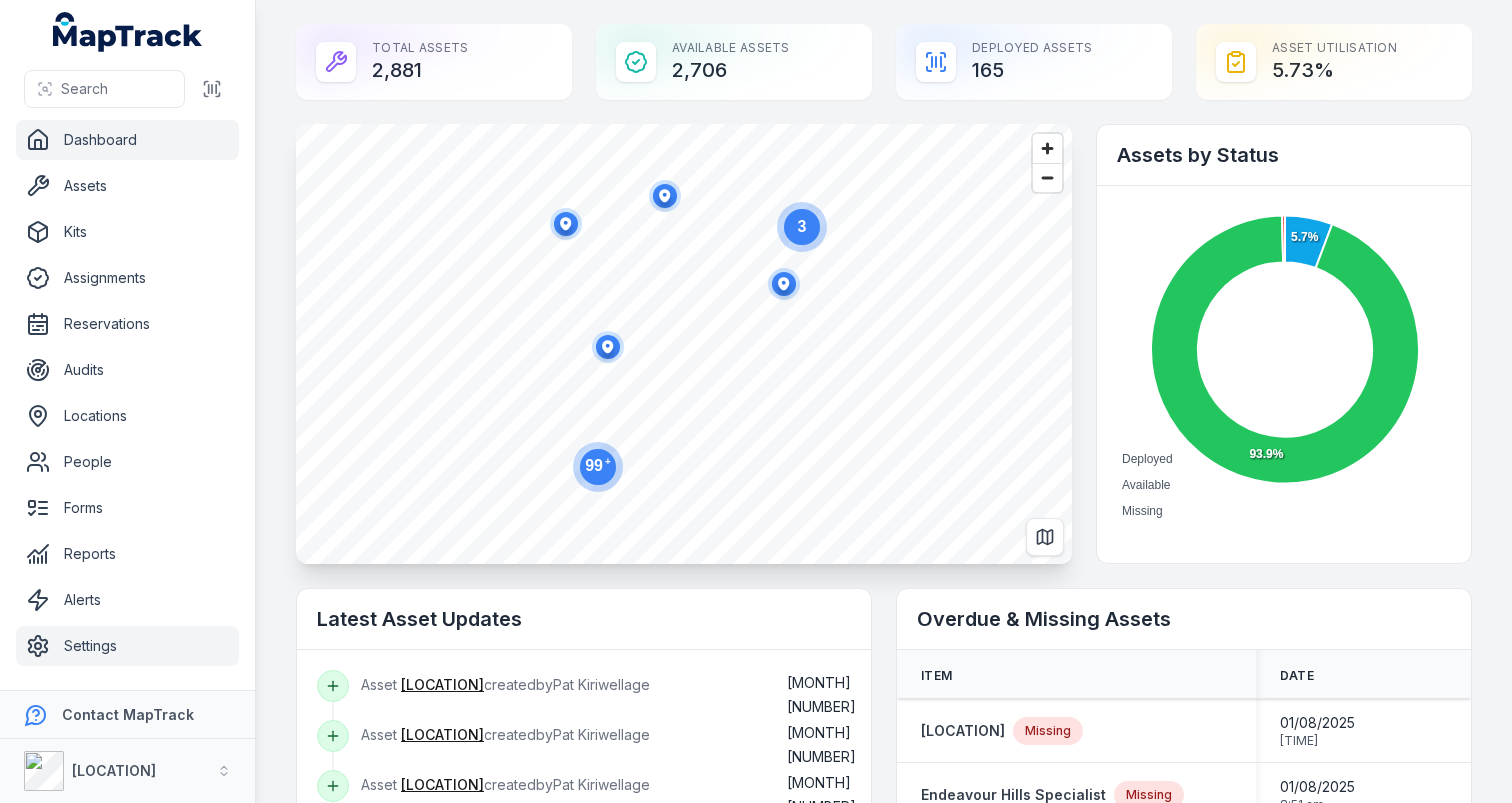 click on "Settings" at bounding box center (127, 646) 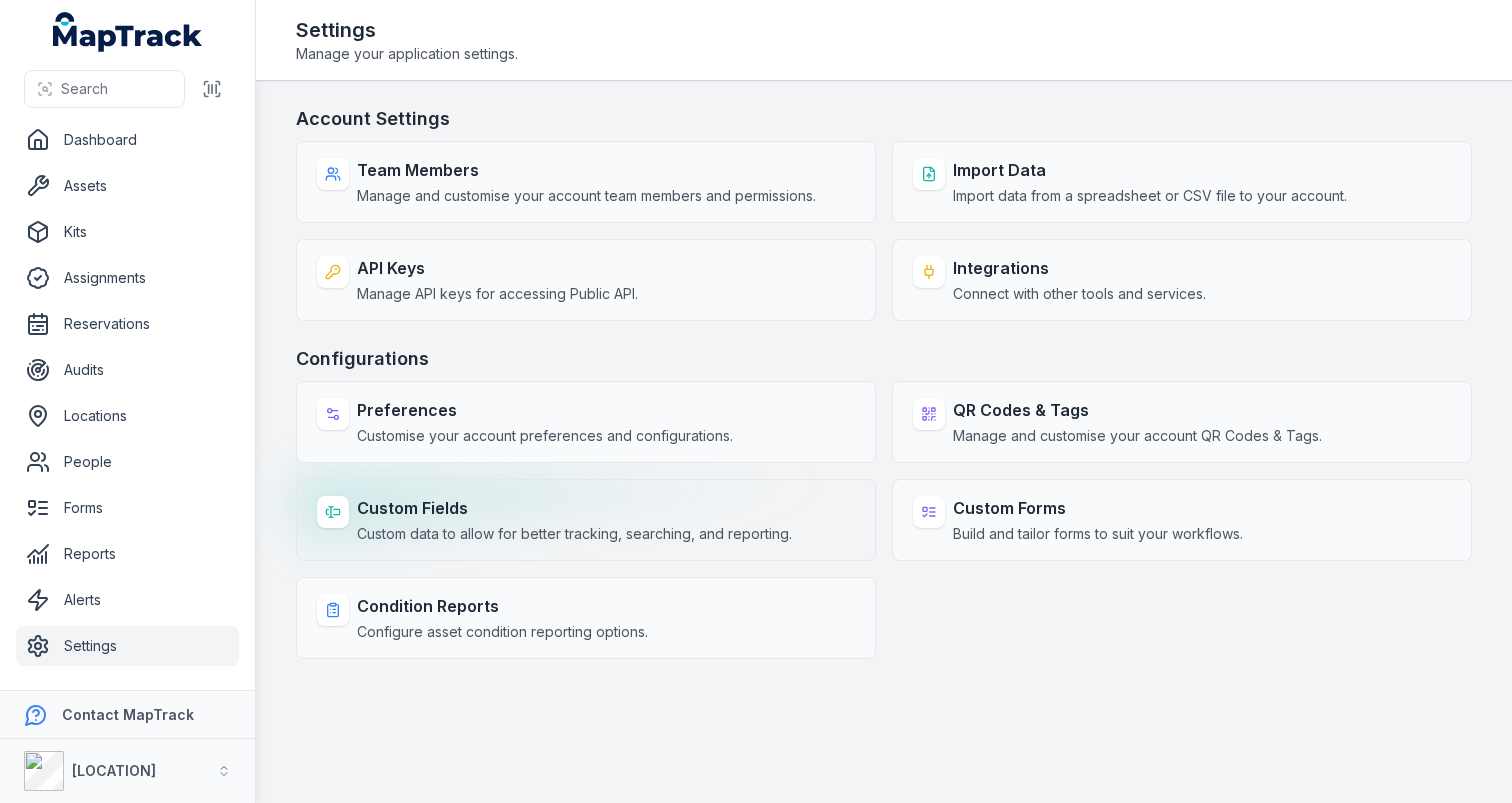 click on "Custom data to allow for better tracking, searching, and reporting." at bounding box center [574, 534] 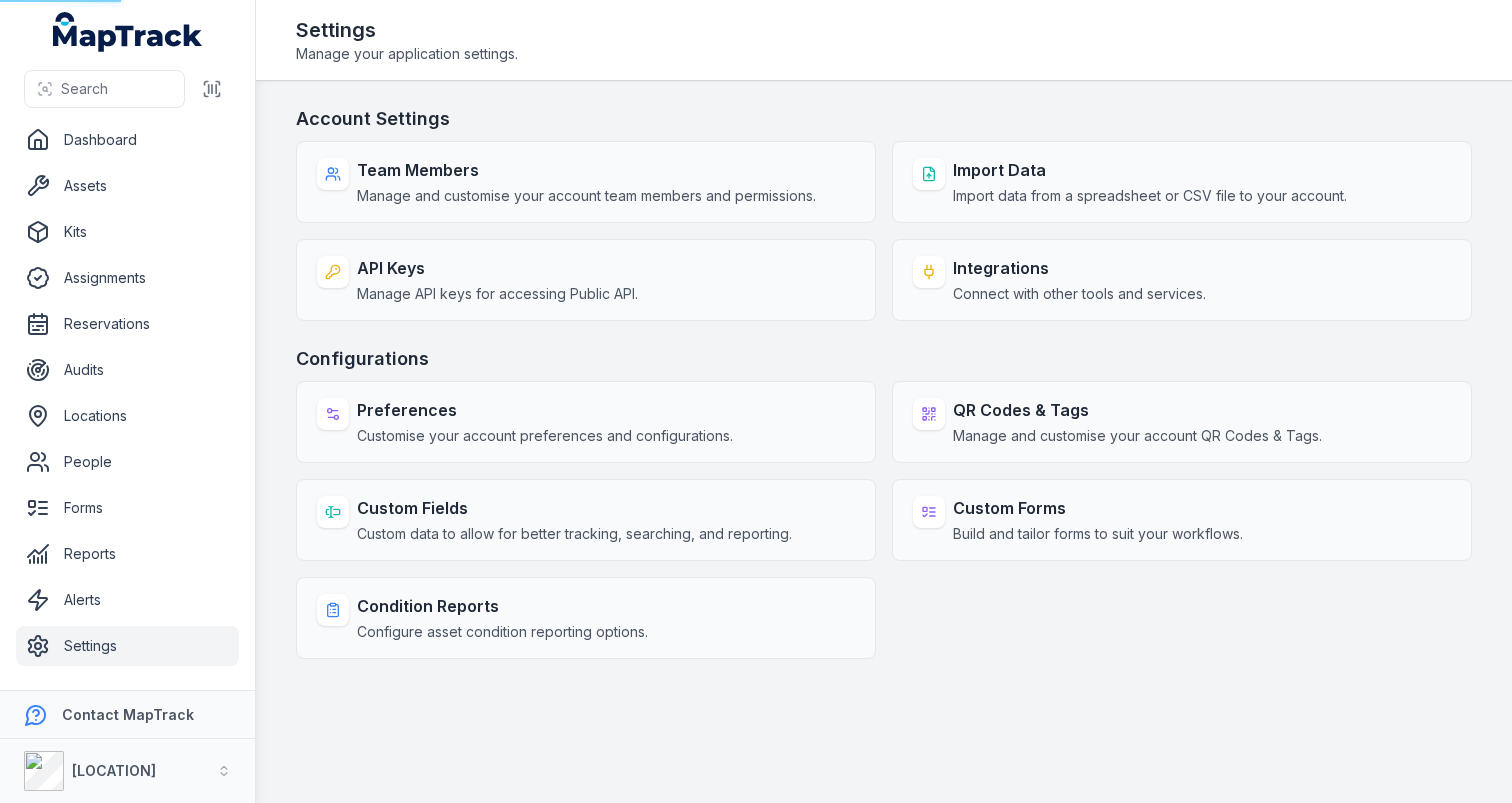 click on "Account Settings Team Members Manage and customise your account team members and permissions. Import Data Import data from a spreadsheet or CSV file to your account. API Keys Manage API keys for accessing Public API. Integrations Connect with other tools and services. Configurations Preferences Customise your account preferences and configurations. QR Codes & Tags Manage and customise your account QR Codes & Tags. Custom Fields Custom data to allow for better tracking, searching, and reporting. Custom Forms Build and tailor forms to suit your workflows. Condition Reports Configure asset condition reporting options." at bounding box center [884, 382] 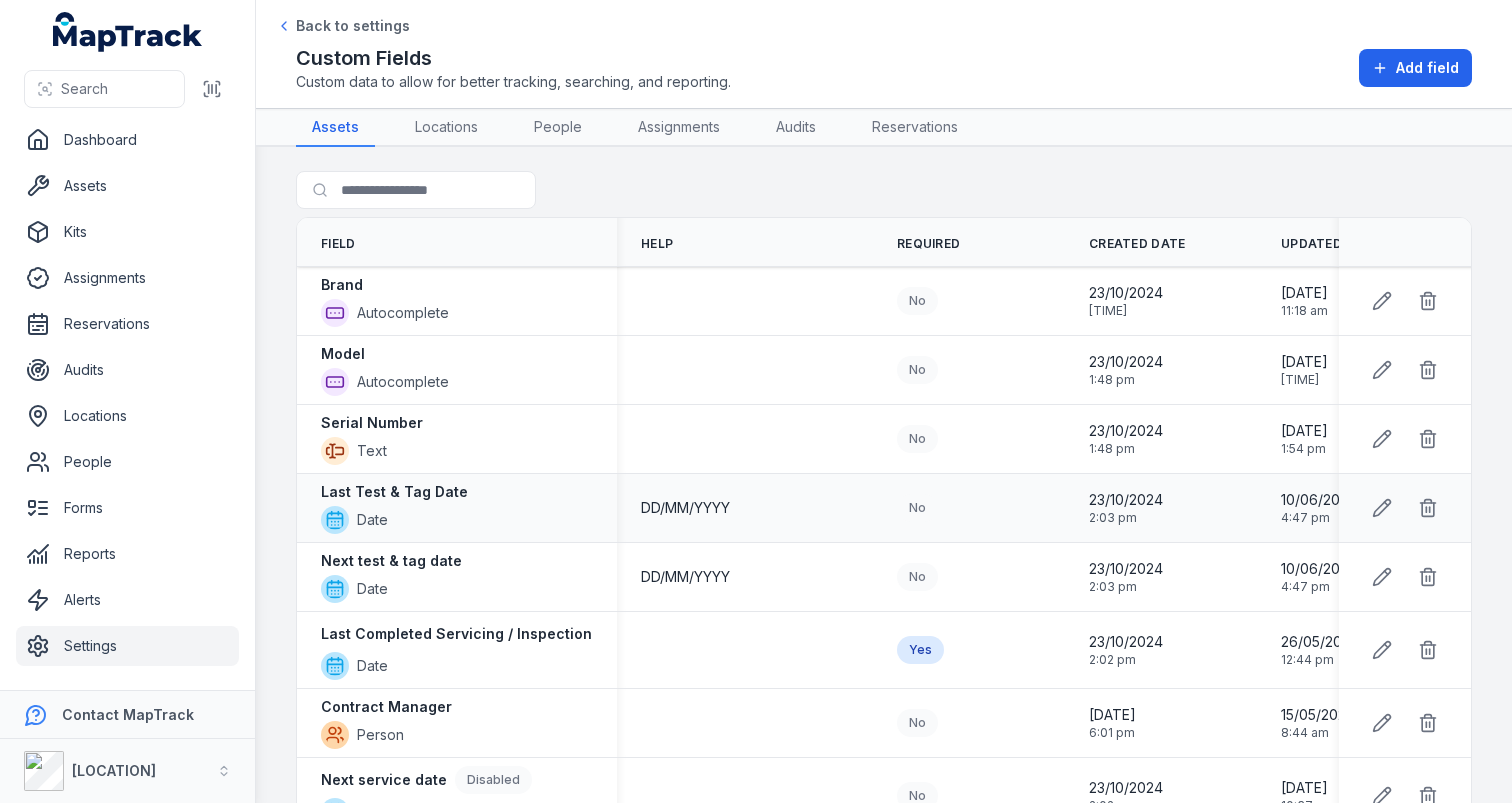 click on "DD/MM/YYYY" at bounding box center (685, 508) 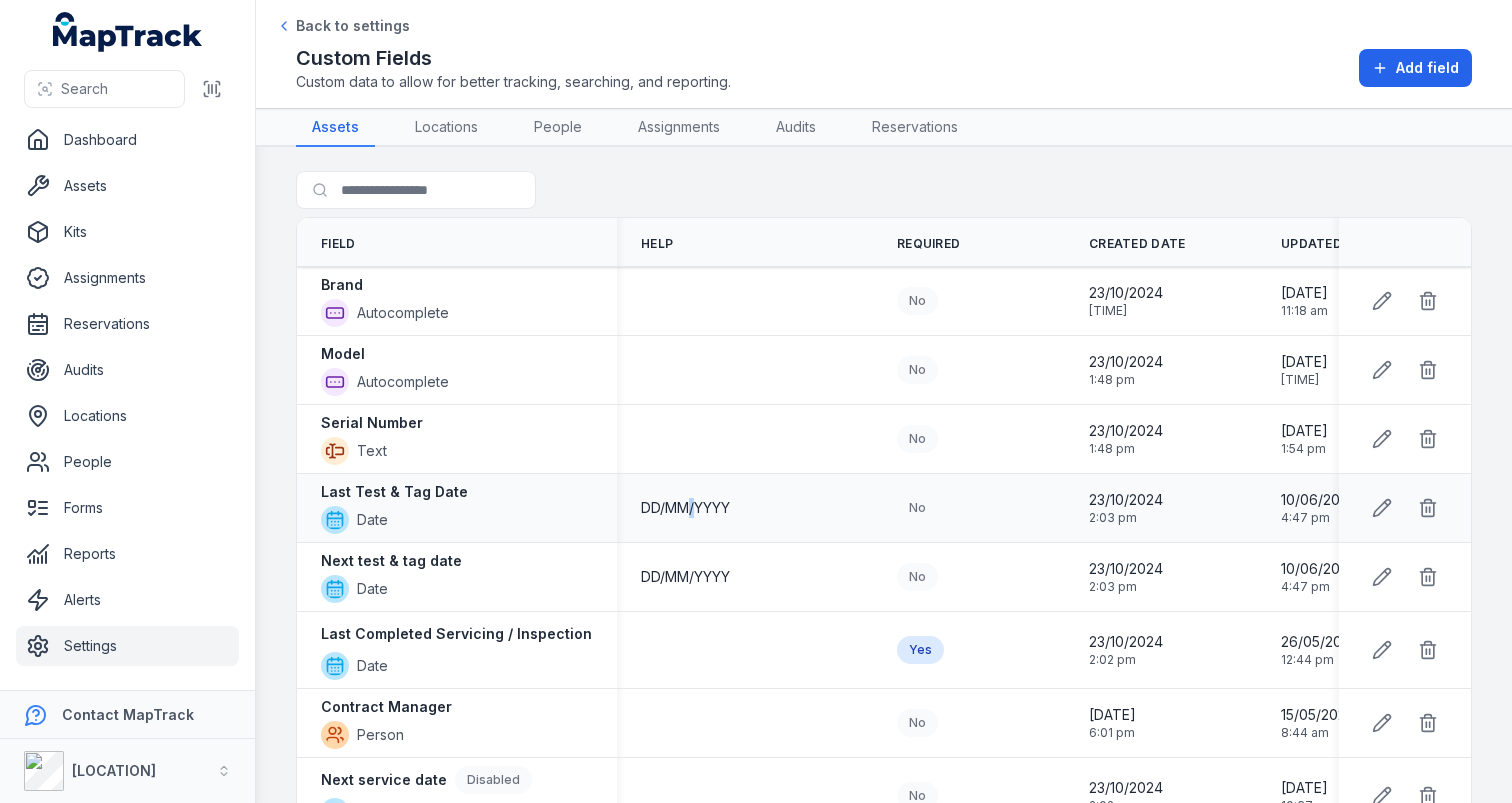 click on "DD/MM/YYYY" at bounding box center [685, 508] 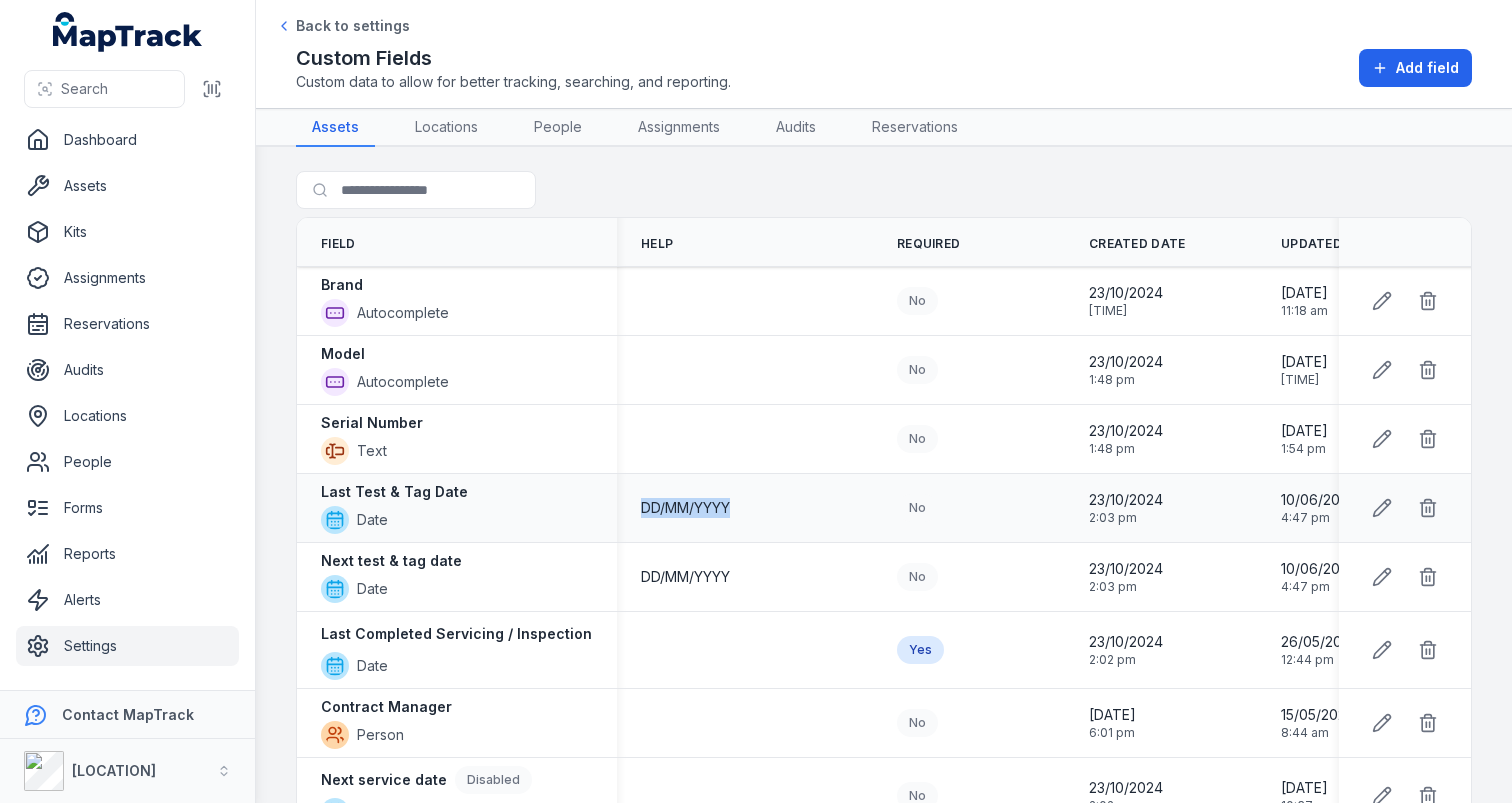 click on "DD/MM/YYYY" at bounding box center [685, 508] 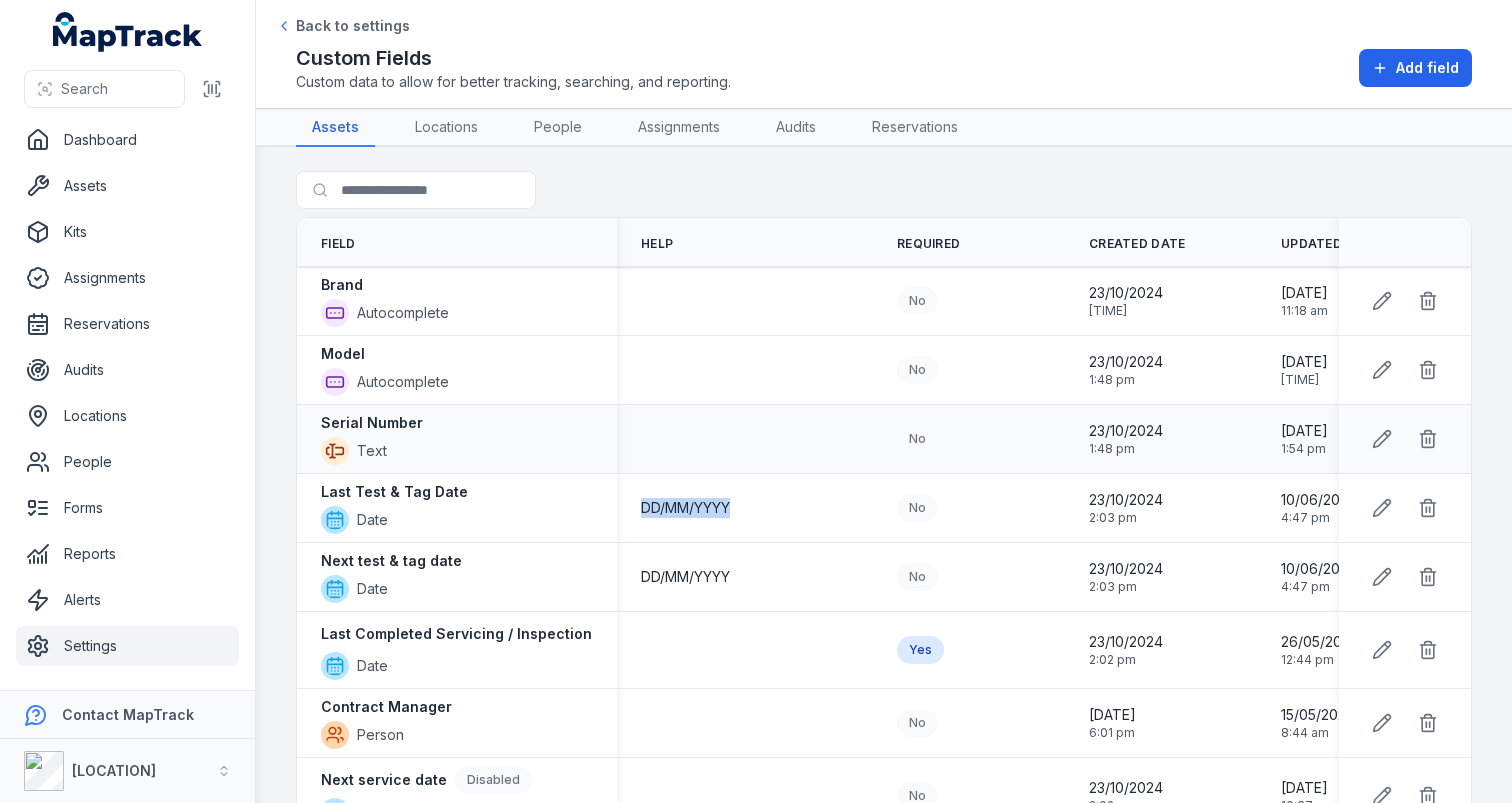 copy on "DD/MM/YYYY" 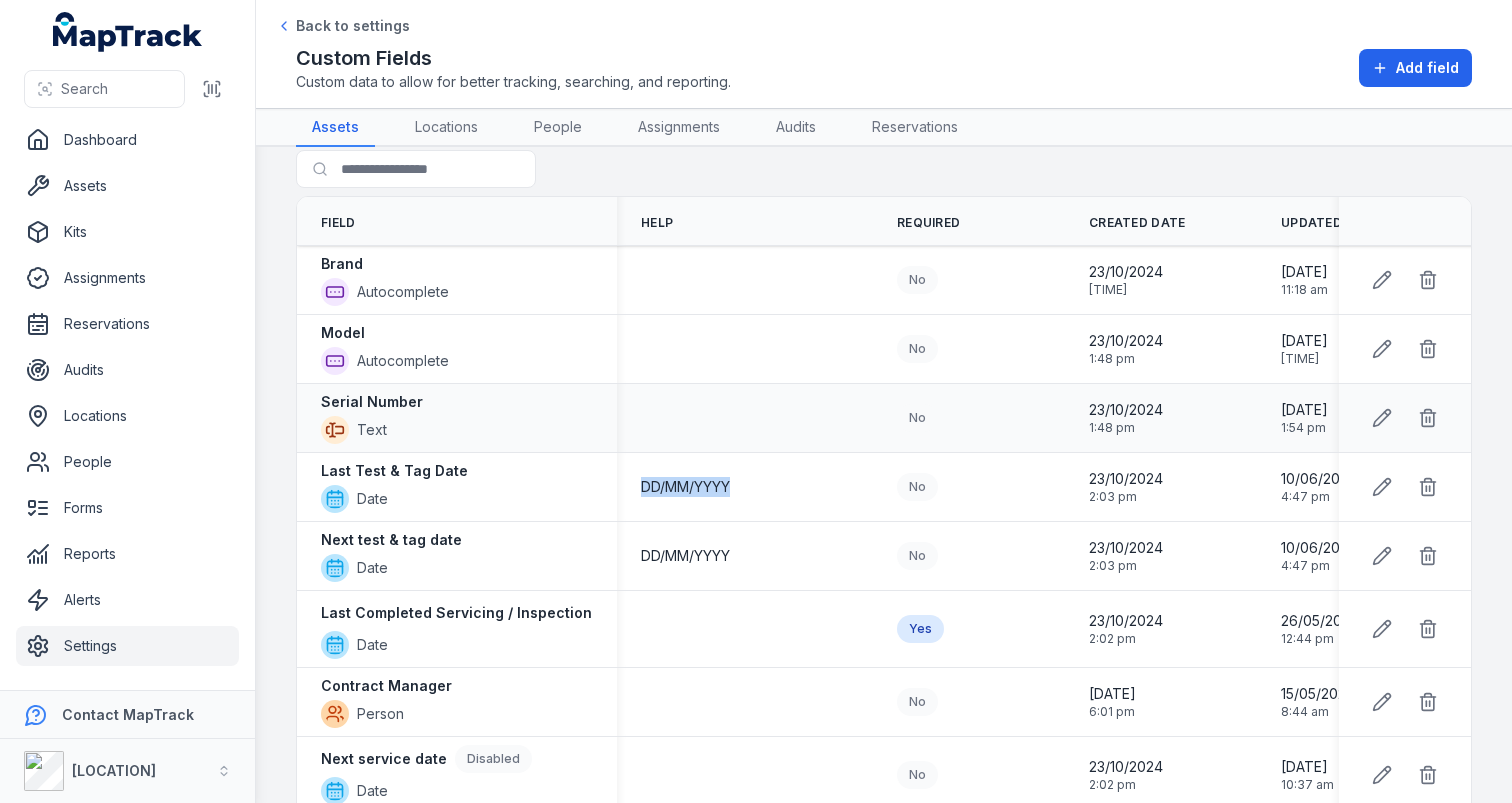 scroll, scrollTop: 0, scrollLeft: 0, axis: both 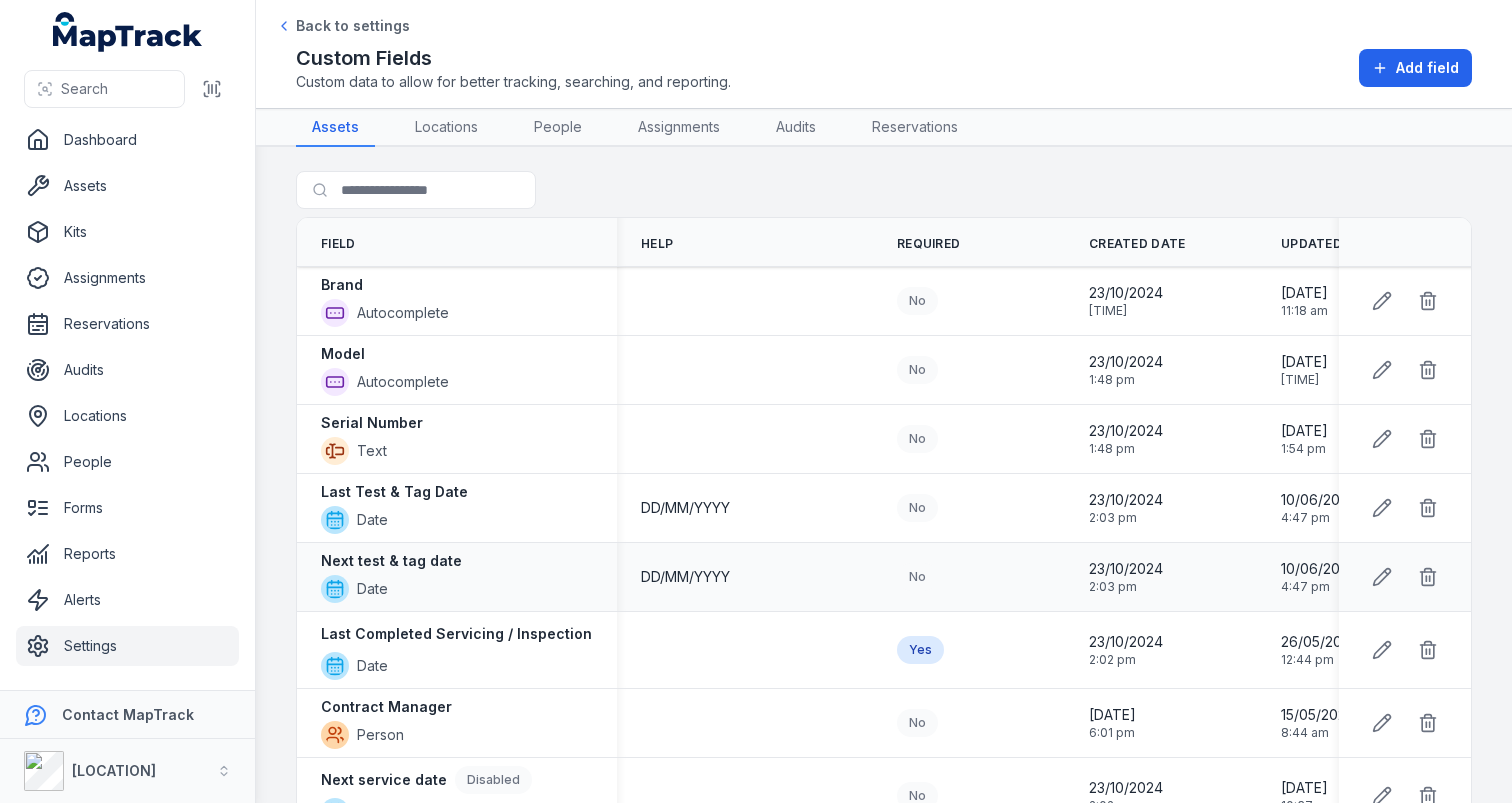 click on "DD/MM/YYYY" at bounding box center [685, 577] 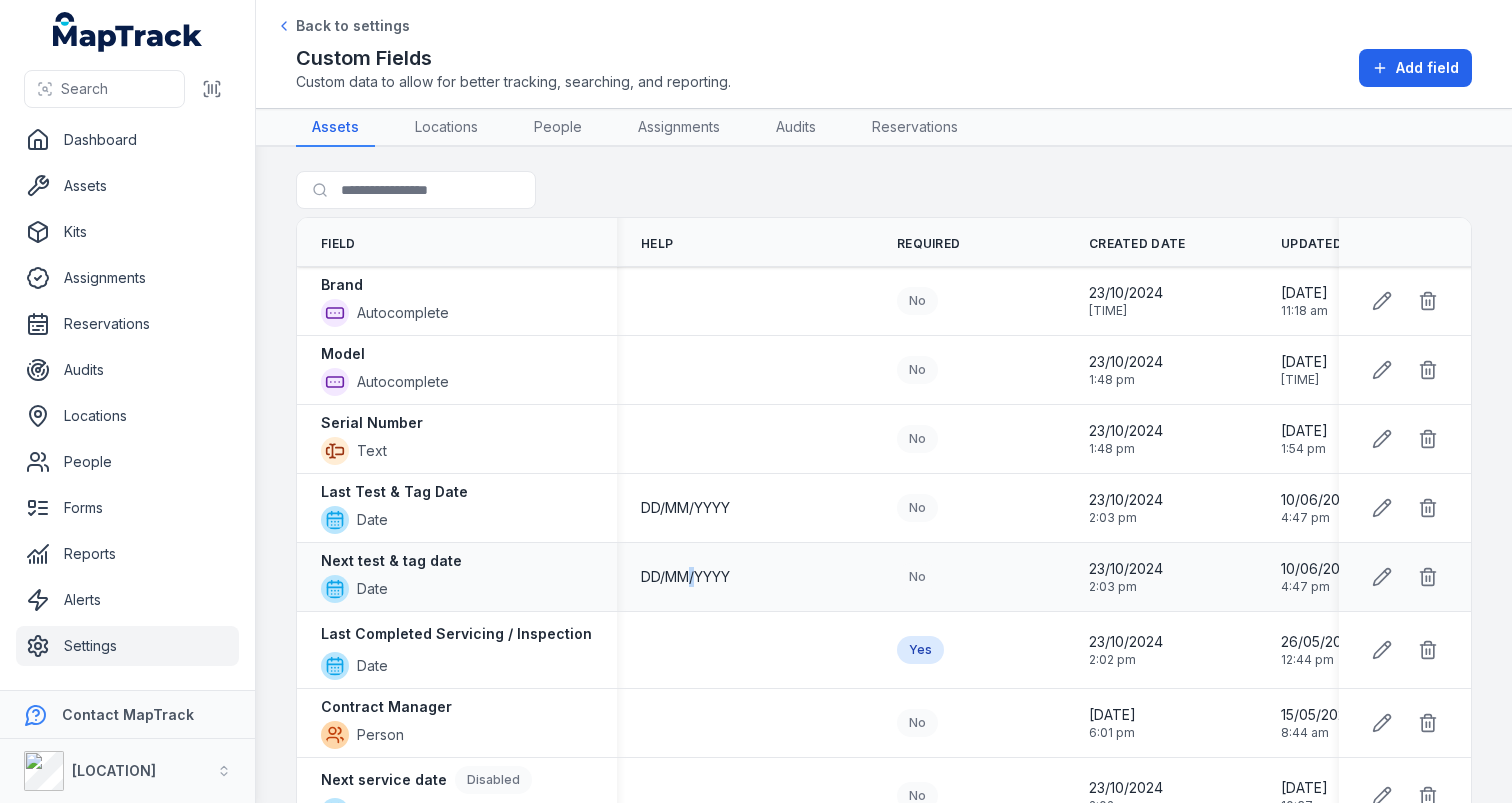 click on "DD/MM/YYYY" at bounding box center (685, 577) 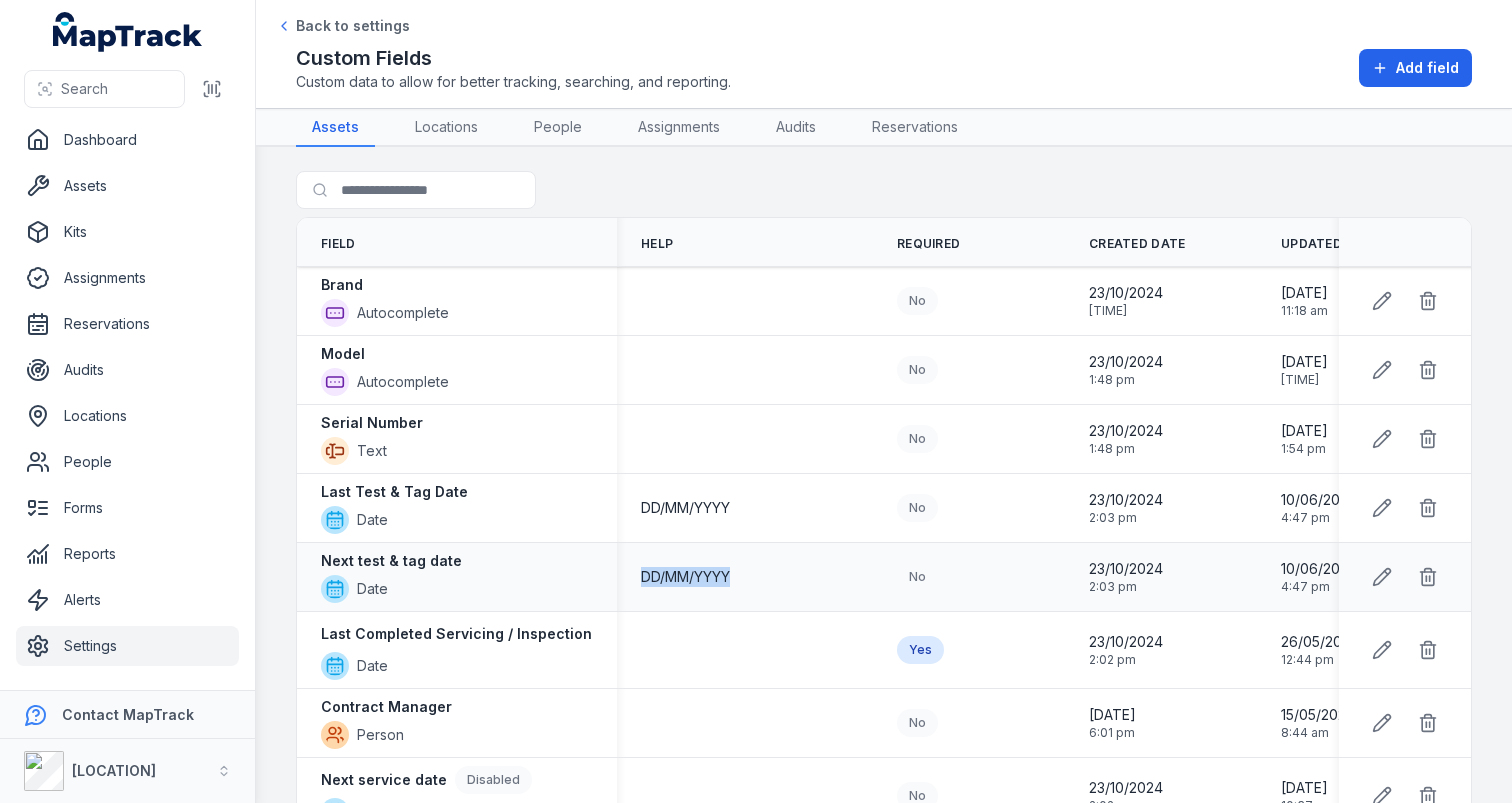 click on "DD/MM/YYYY" at bounding box center (685, 577) 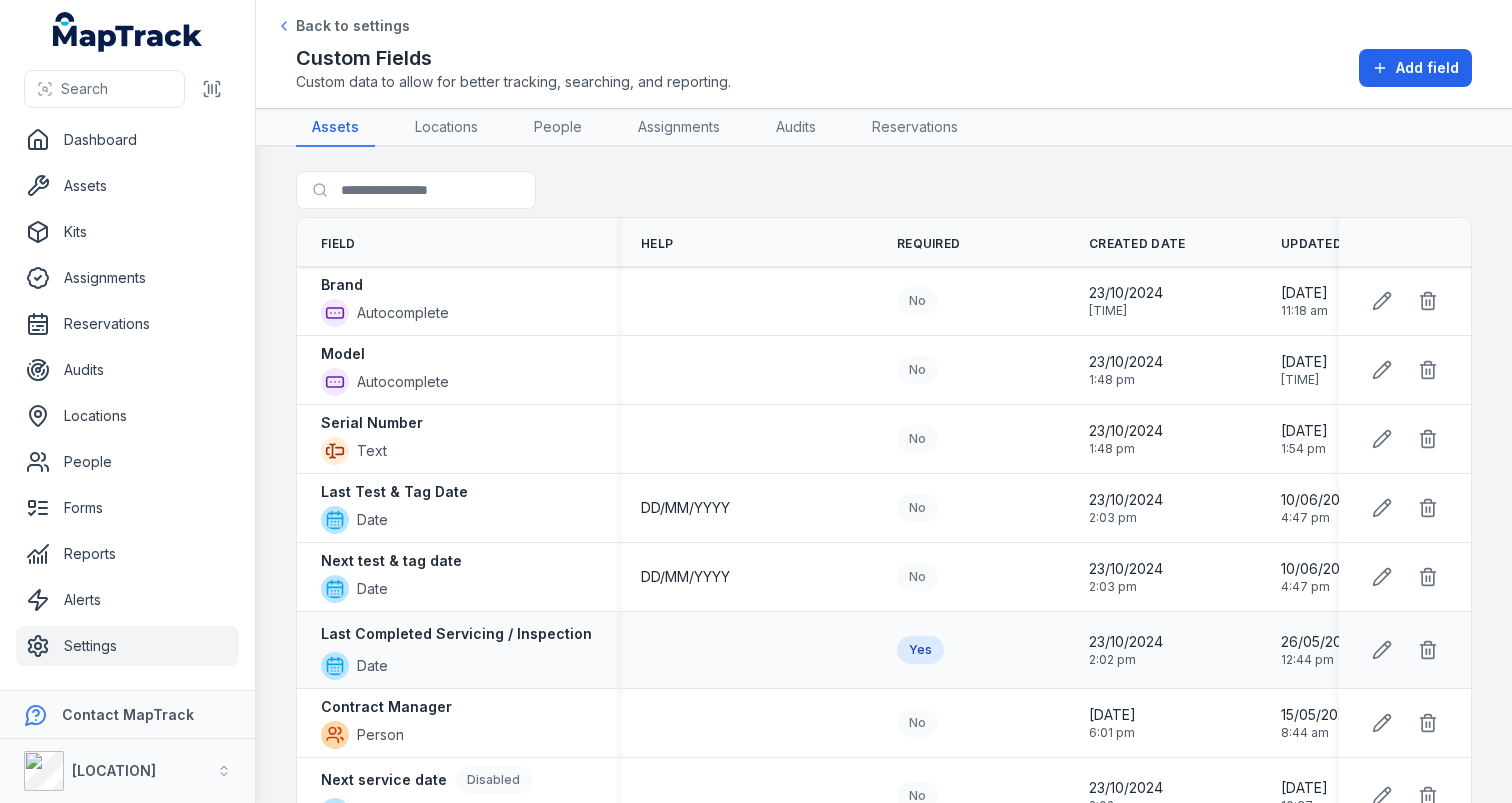 click on "Last Completed Servicing / Inspection Date" at bounding box center [475, 634] 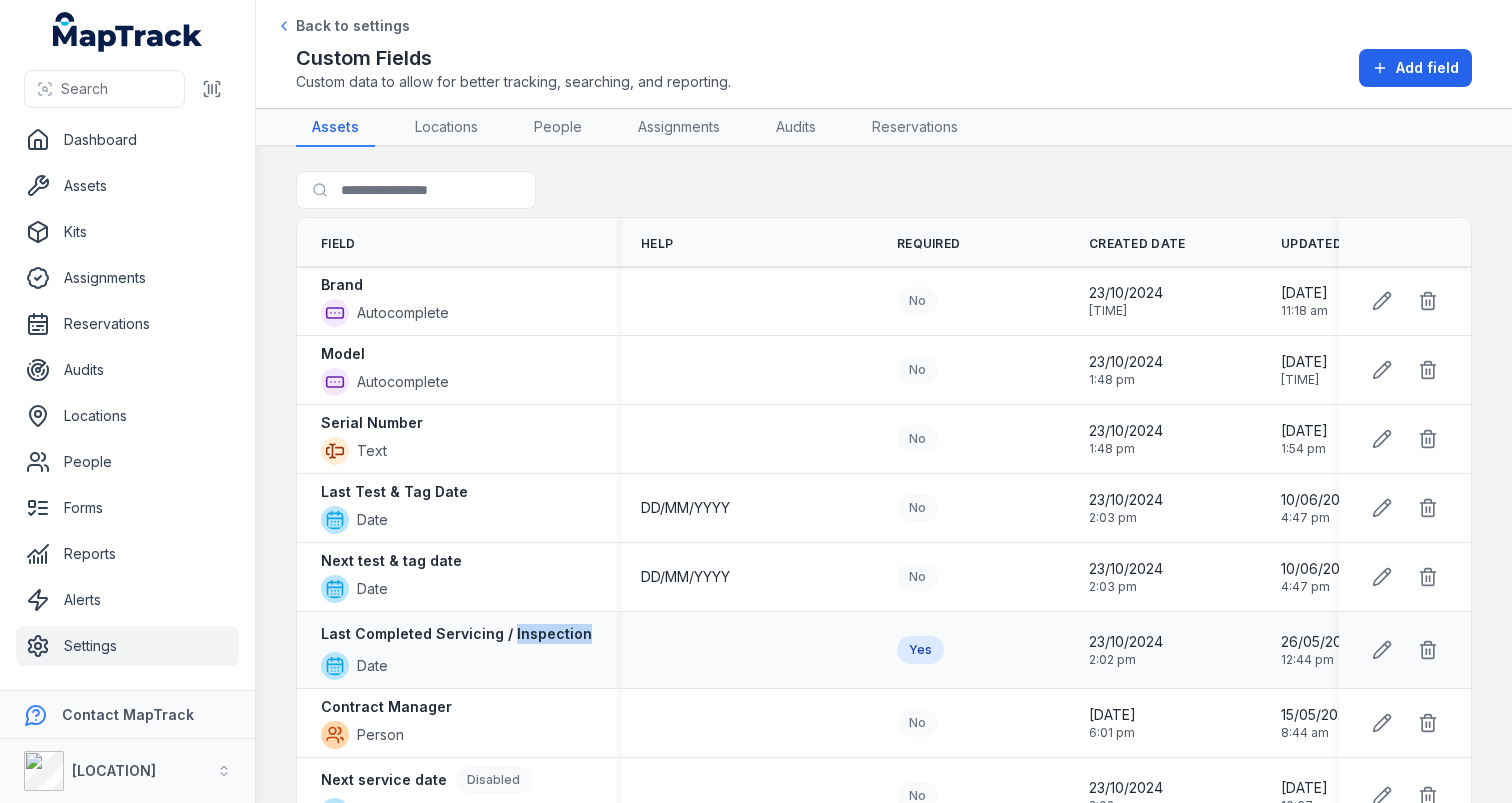 click on "Last Completed Servicing / Inspection Date" at bounding box center (475, 634) 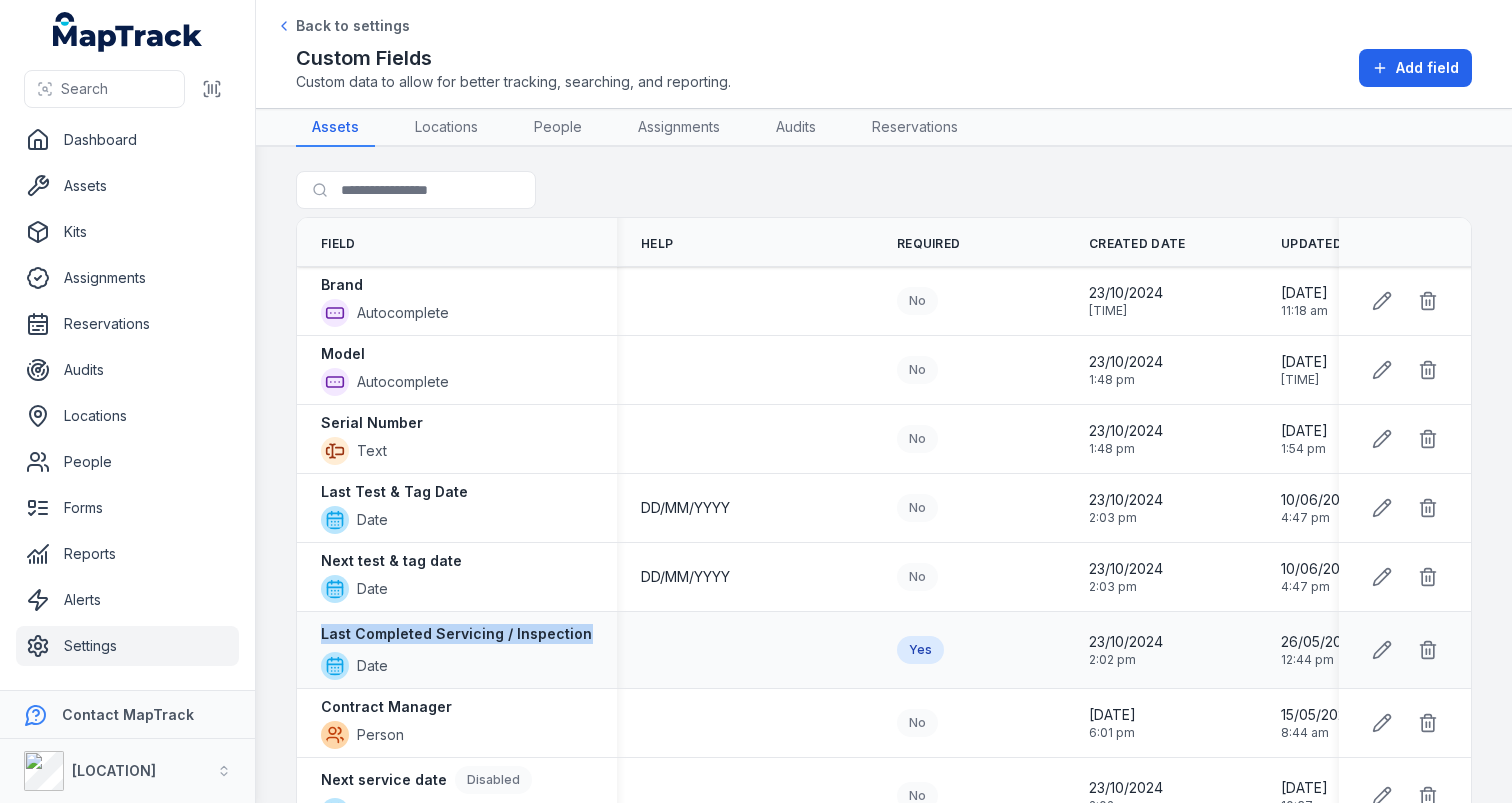 click on "Last Completed Servicing / Inspection Date" at bounding box center [475, 634] 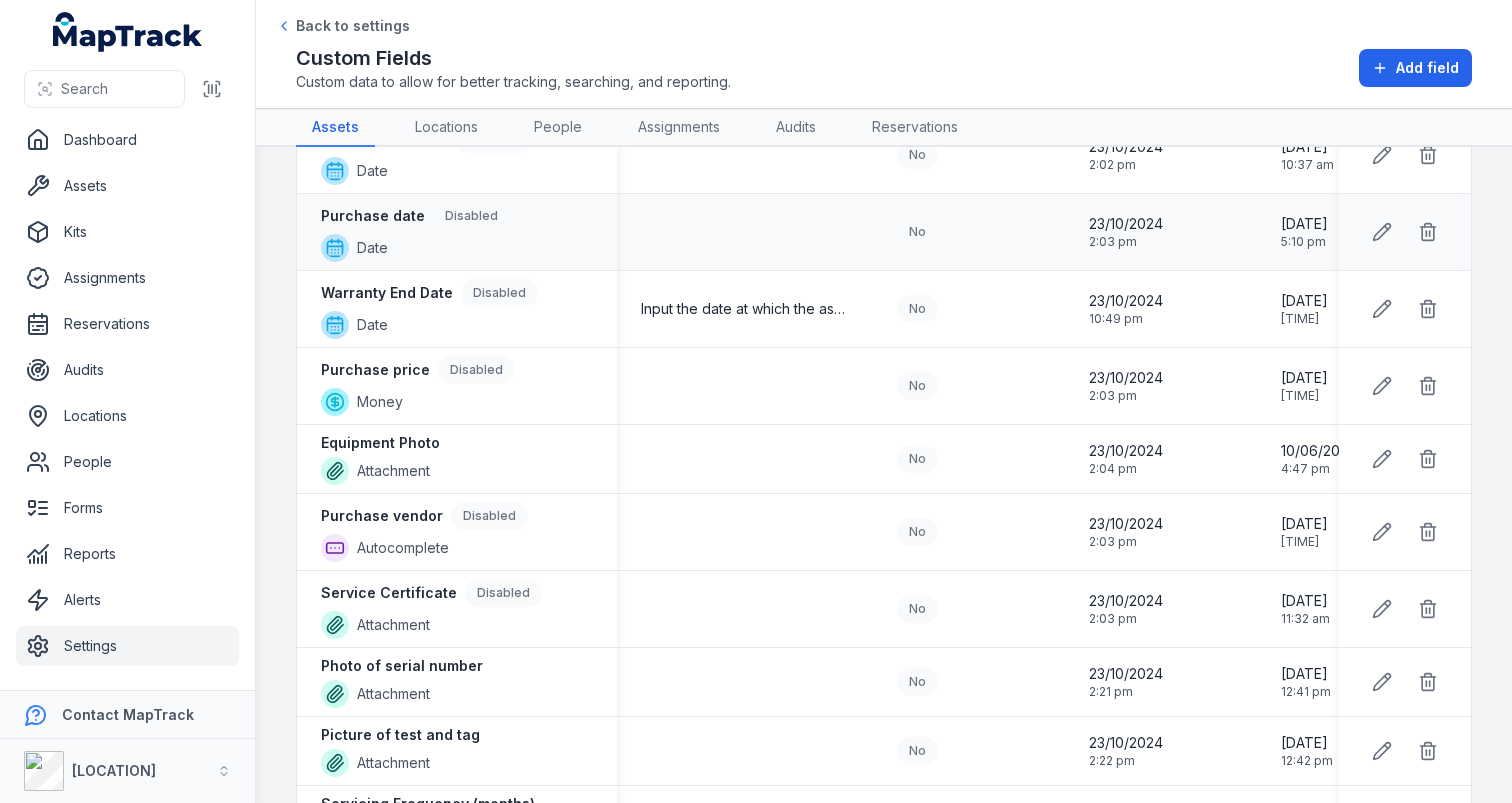 scroll, scrollTop: 642, scrollLeft: 0, axis: vertical 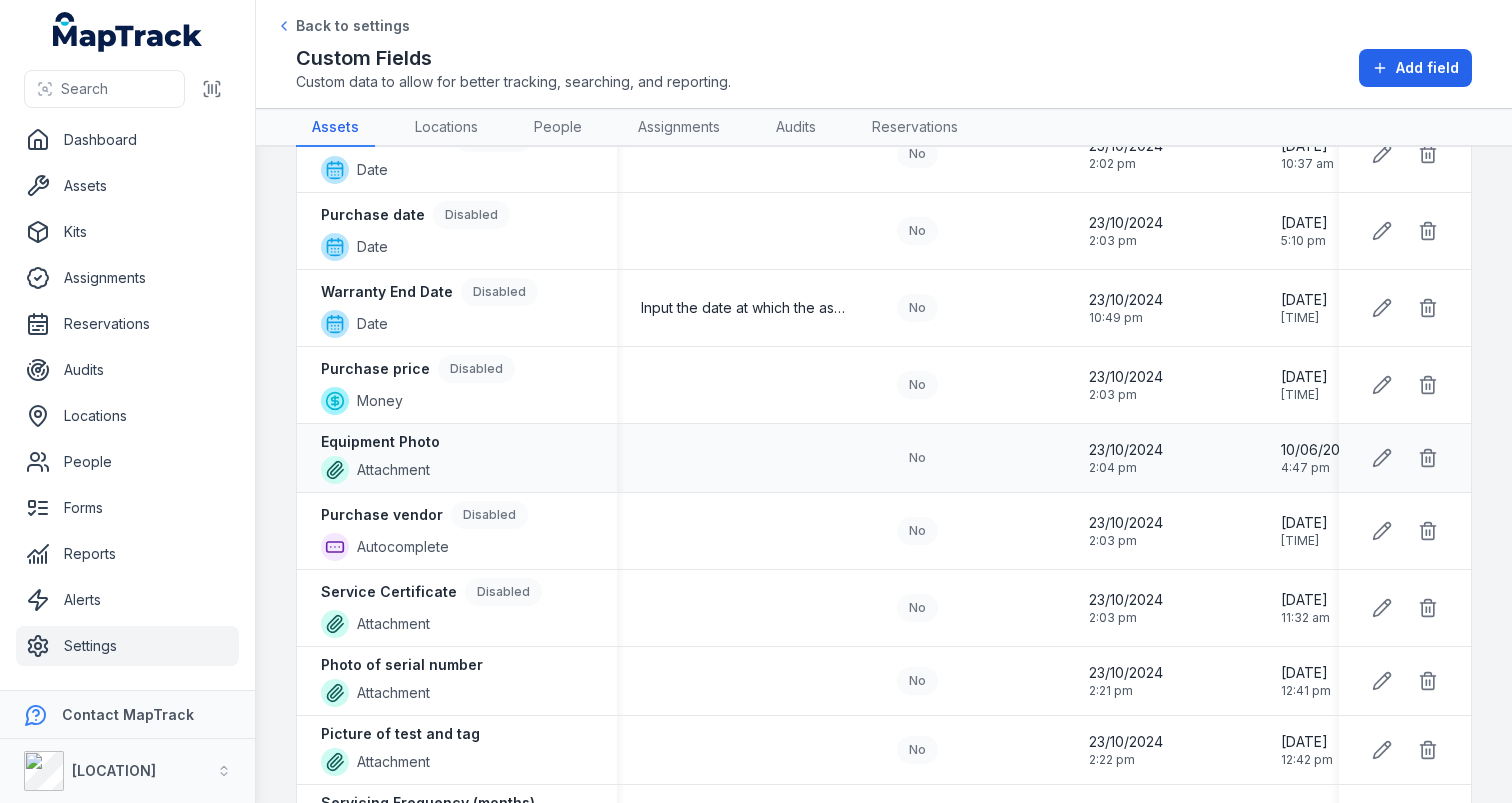 click on "Equipment Photo" at bounding box center (380, 442) 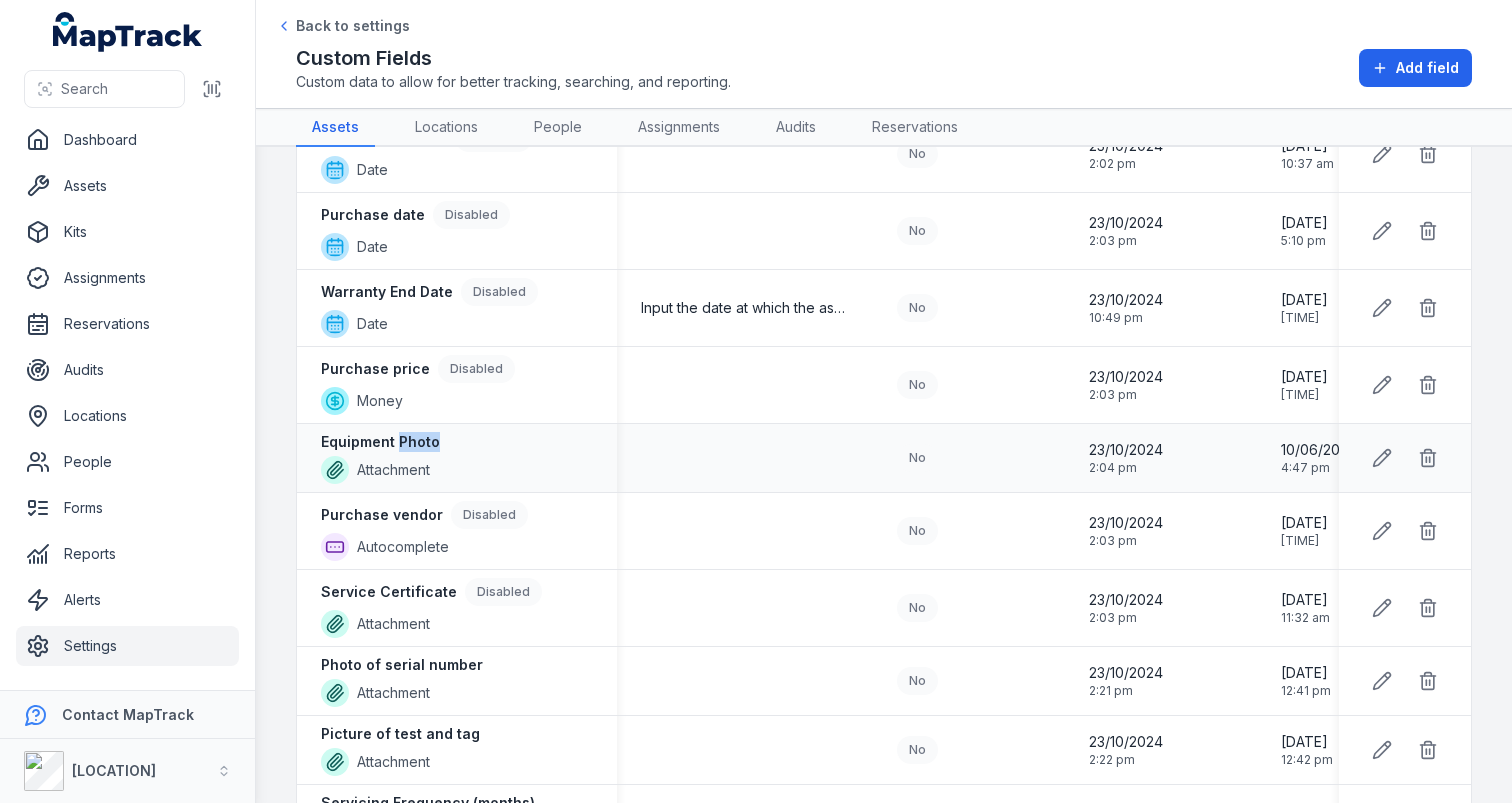click on "Equipment Photo" at bounding box center [380, 442] 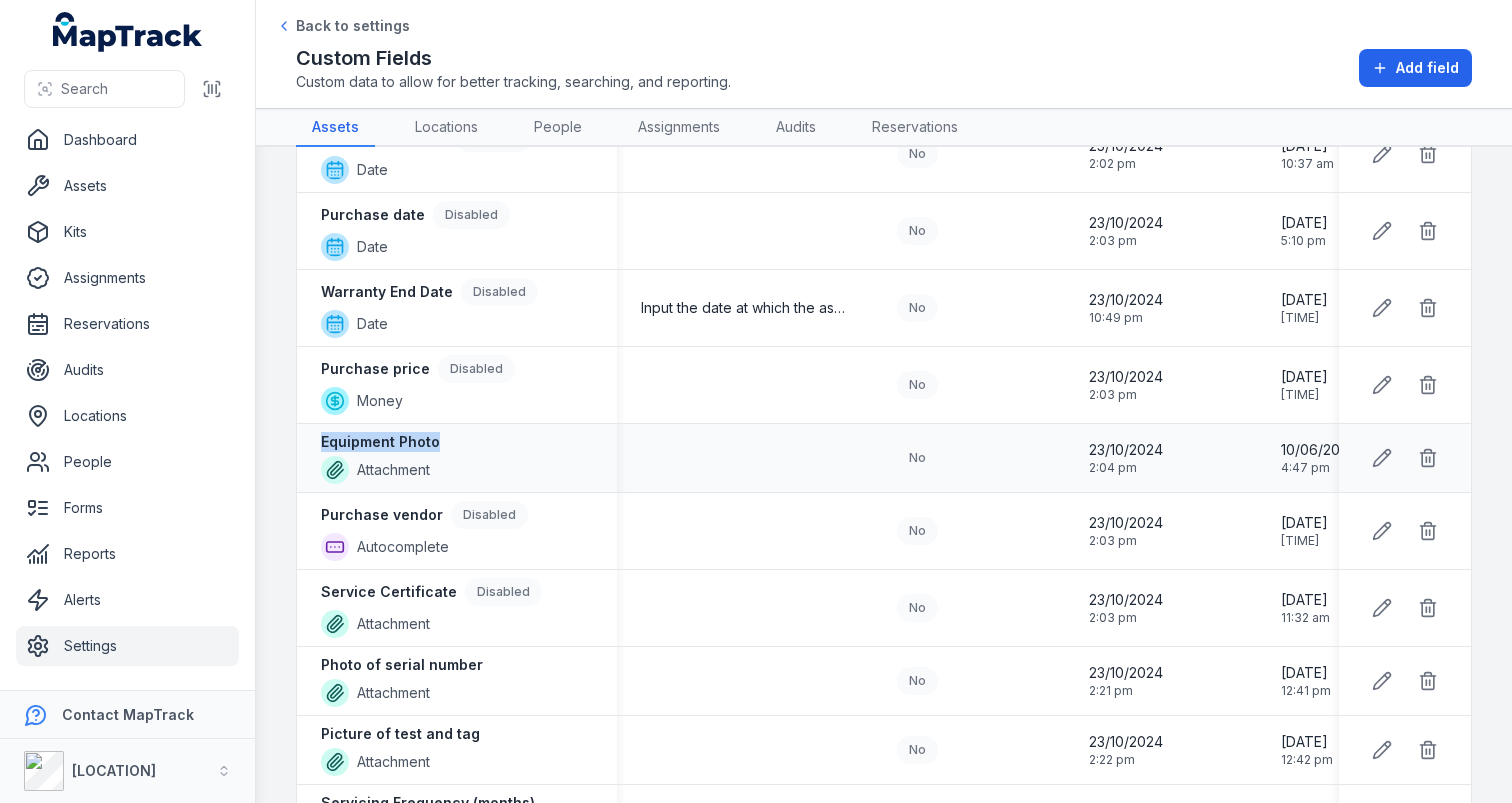 click on "Equipment Photo" at bounding box center [380, 442] 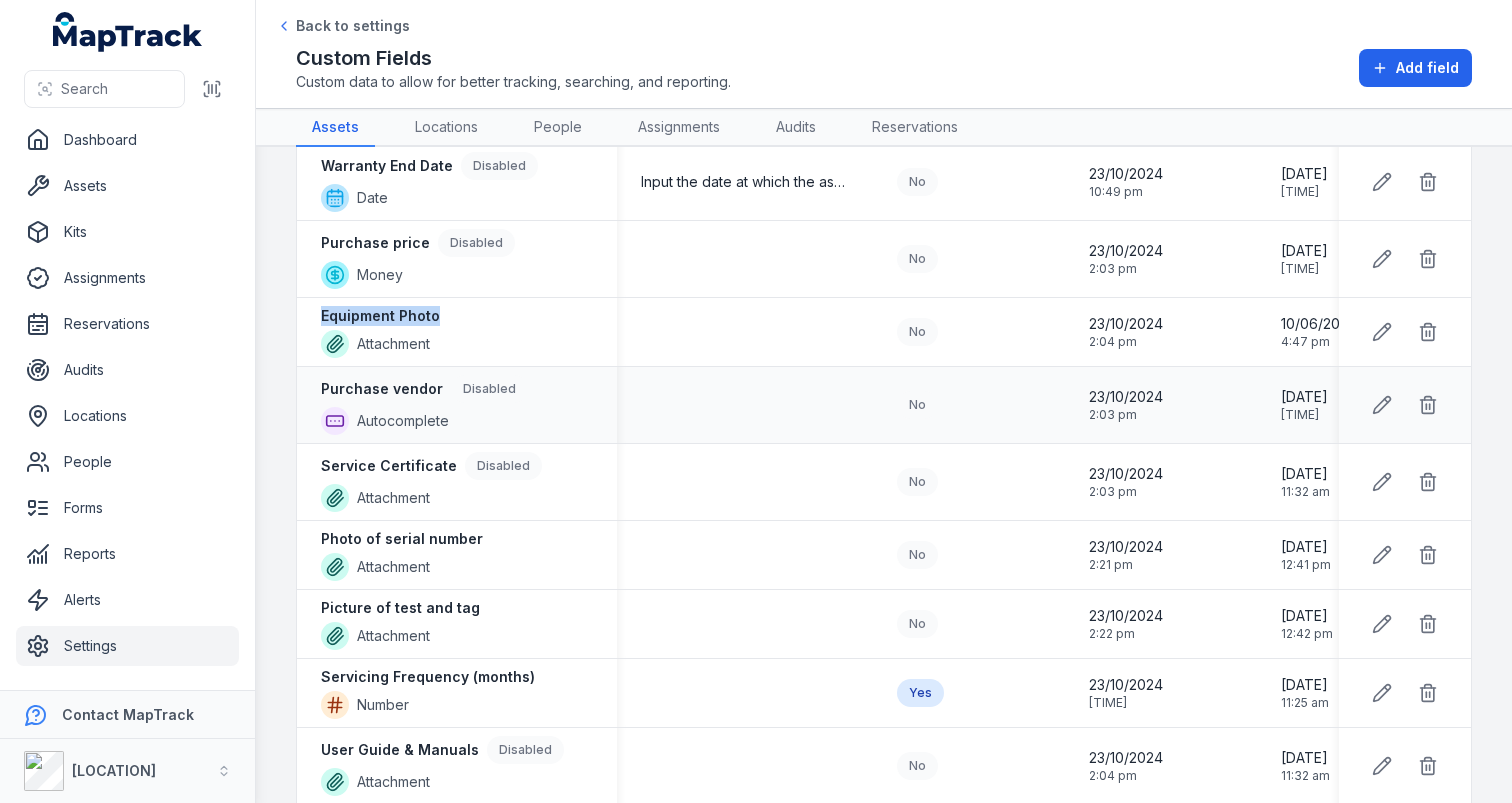 scroll, scrollTop: 783, scrollLeft: 0, axis: vertical 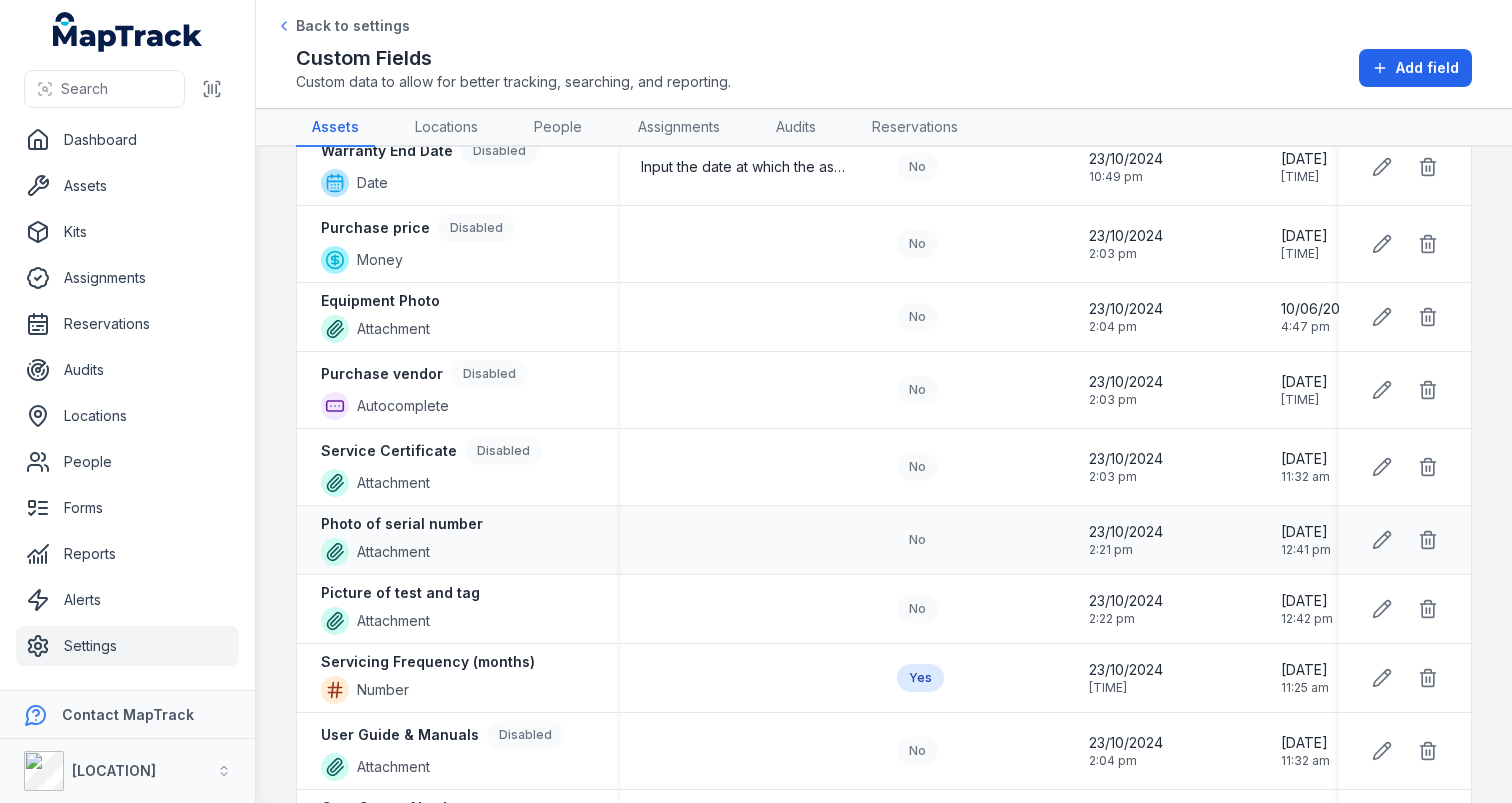 click on "[PRODUCT]" at bounding box center (457, 540) 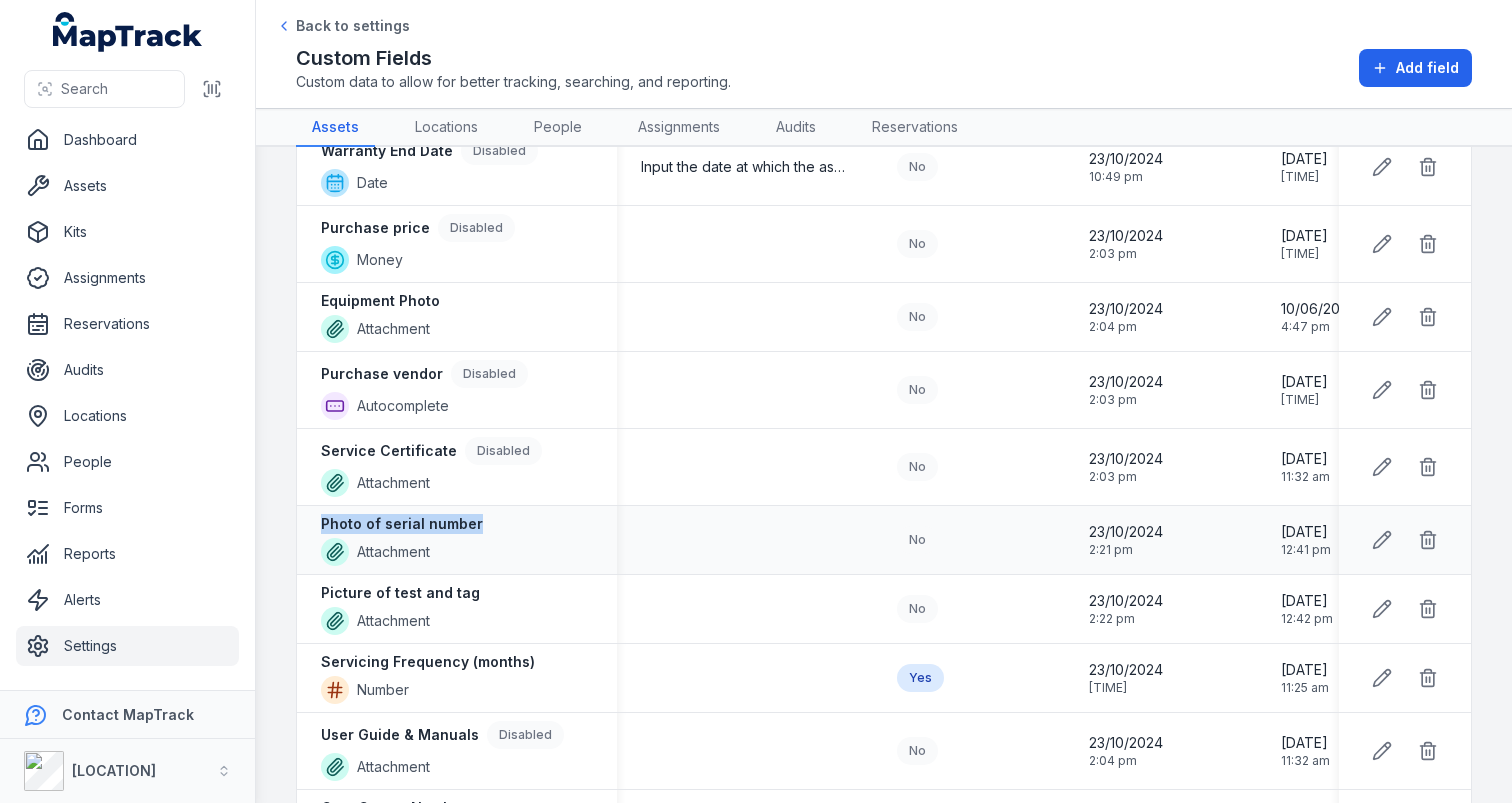 click on "[PRODUCT]" at bounding box center (457, 540) 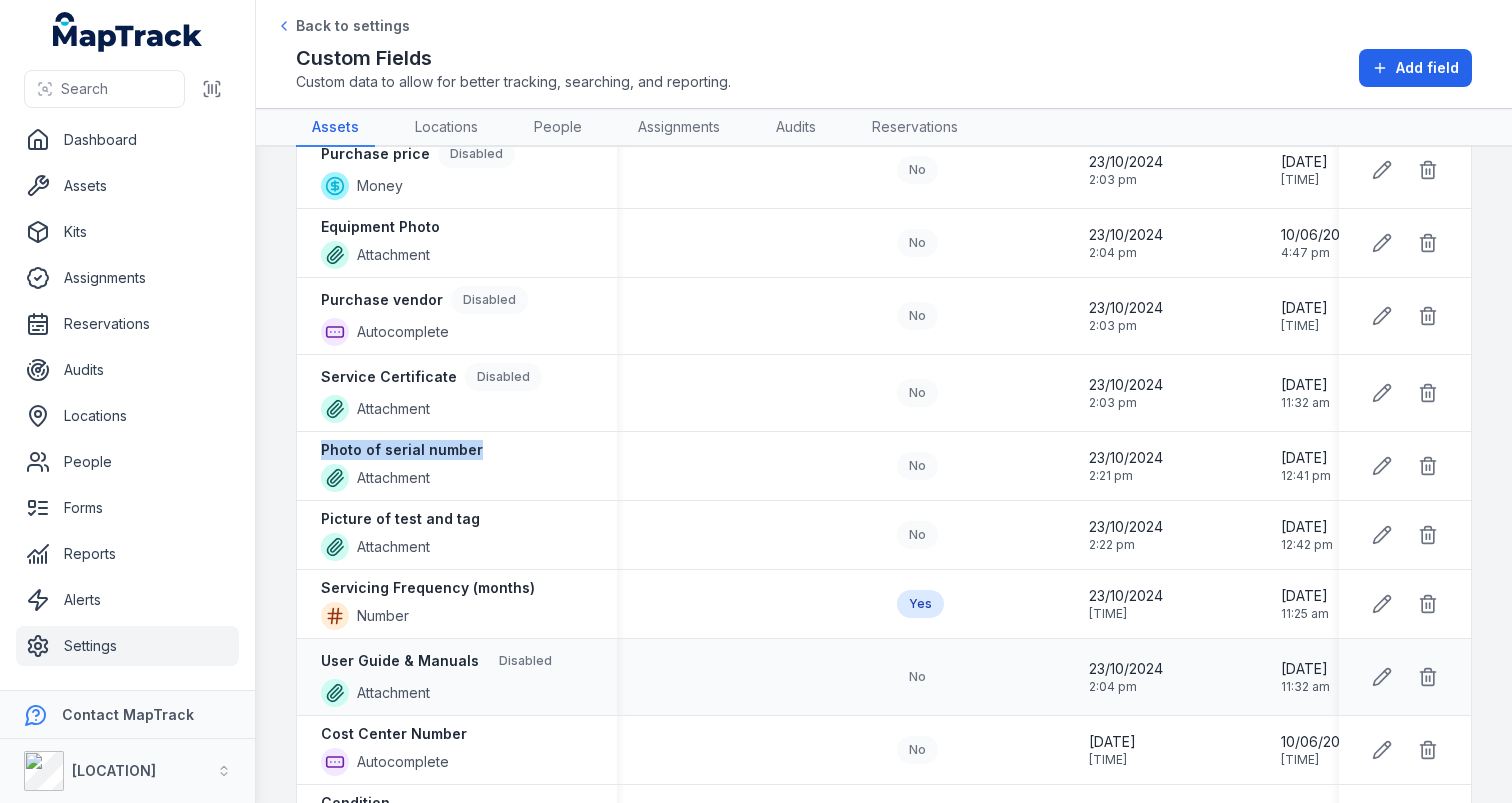 scroll, scrollTop: 855, scrollLeft: 0, axis: vertical 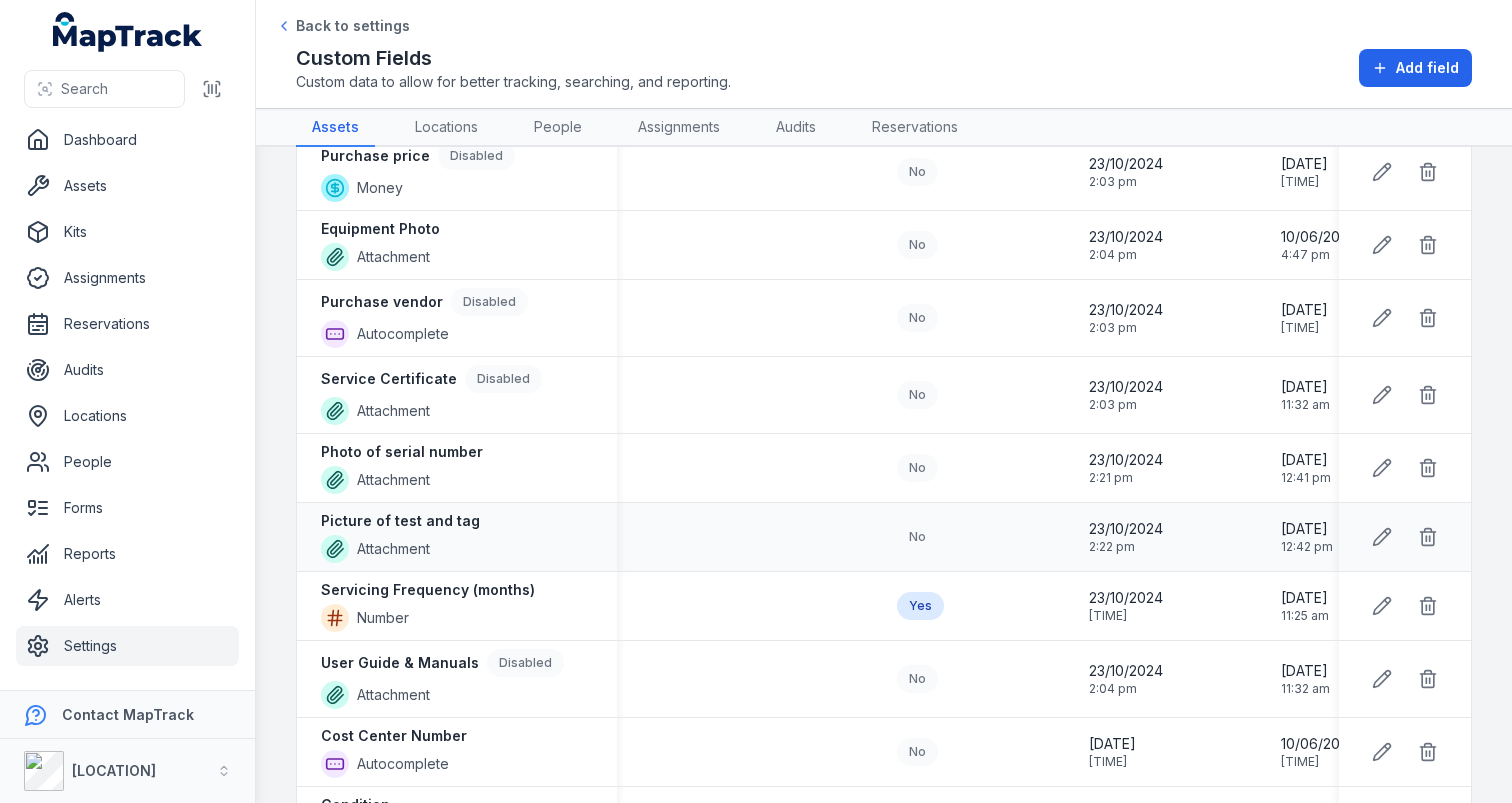 click on "Picture of test and tag" at bounding box center [400, 521] 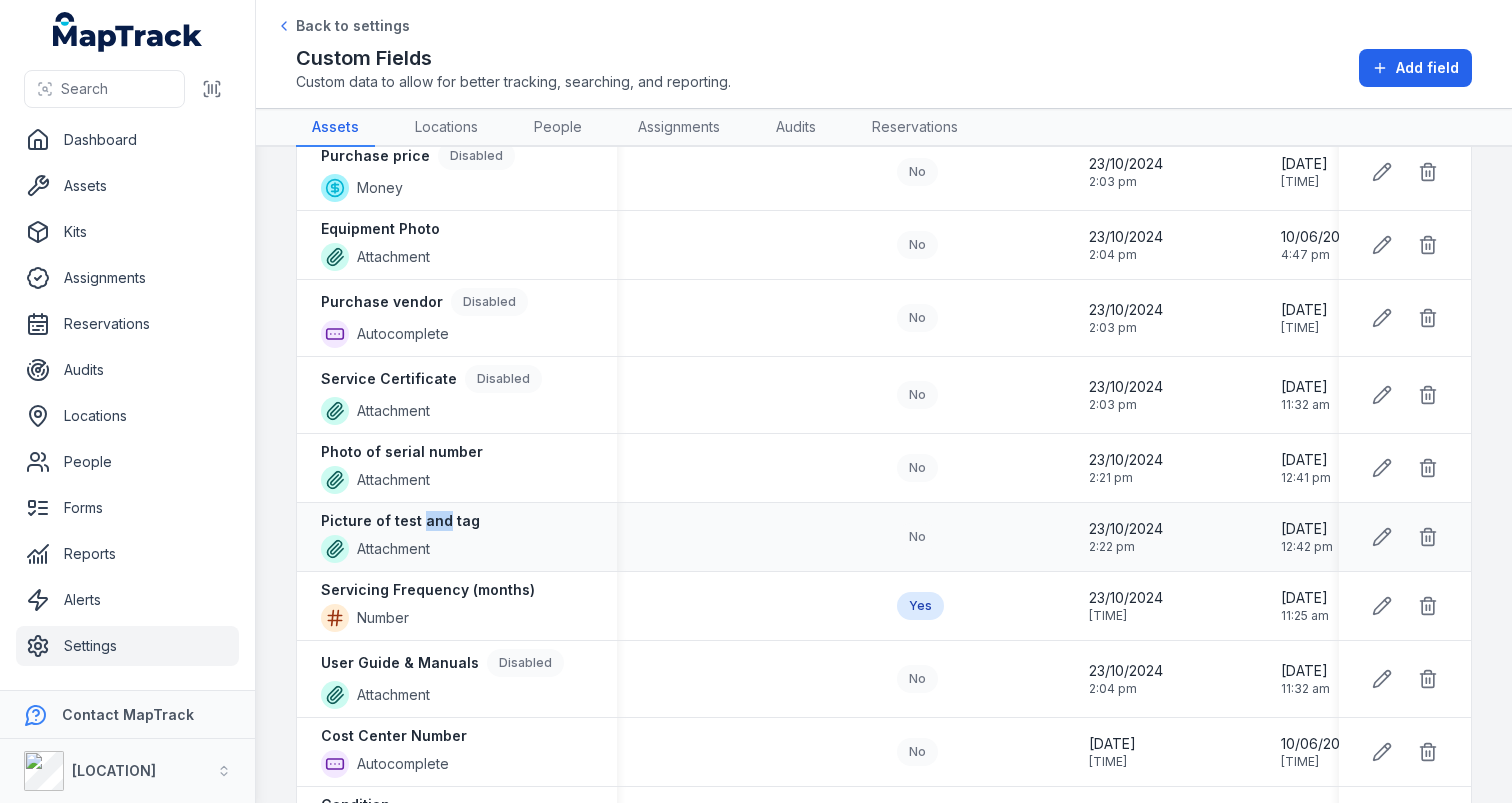 click on "Picture of test and tag" at bounding box center (400, 521) 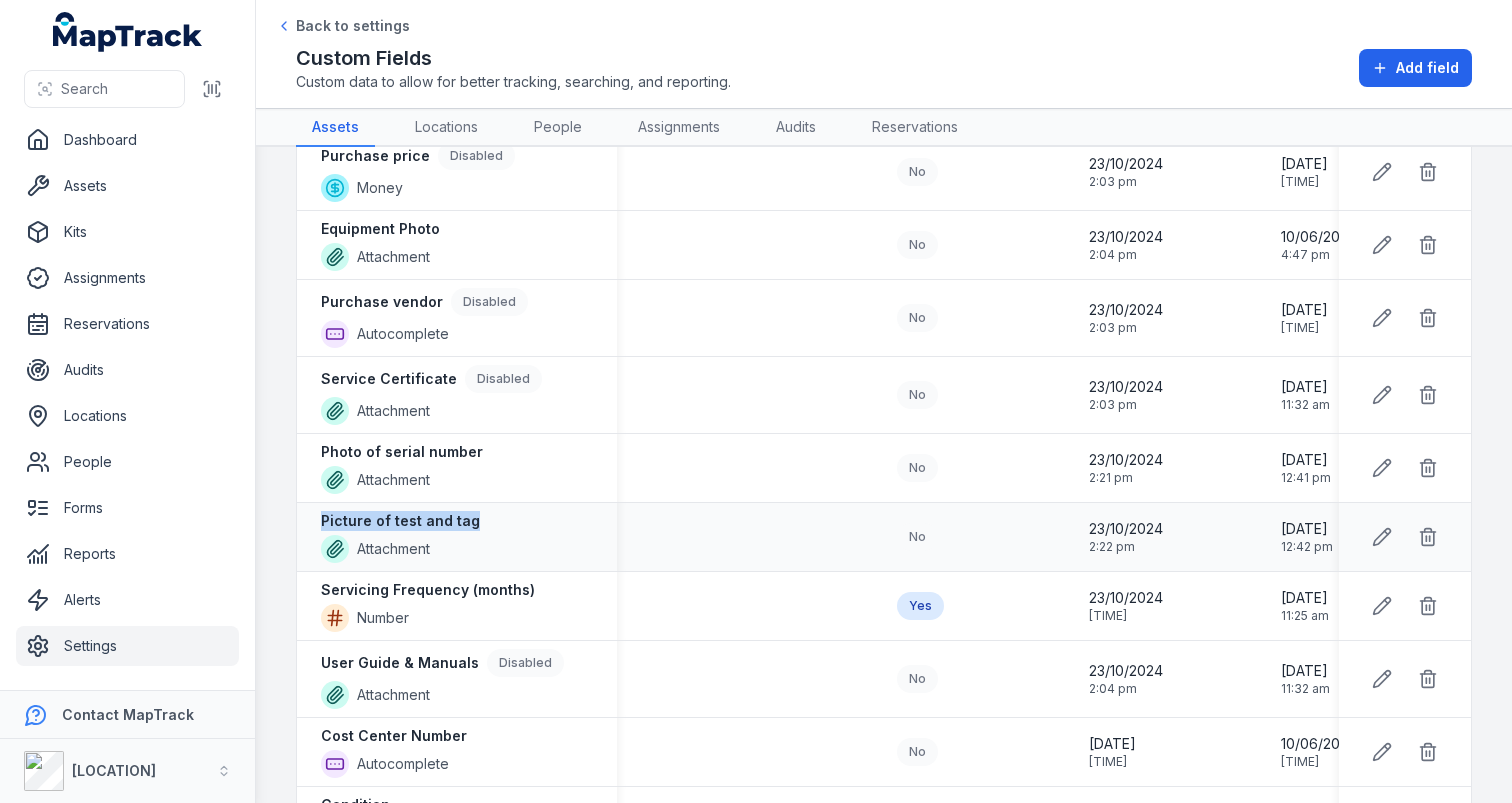 click on "Picture of test and tag" at bounding box center [400, 521] 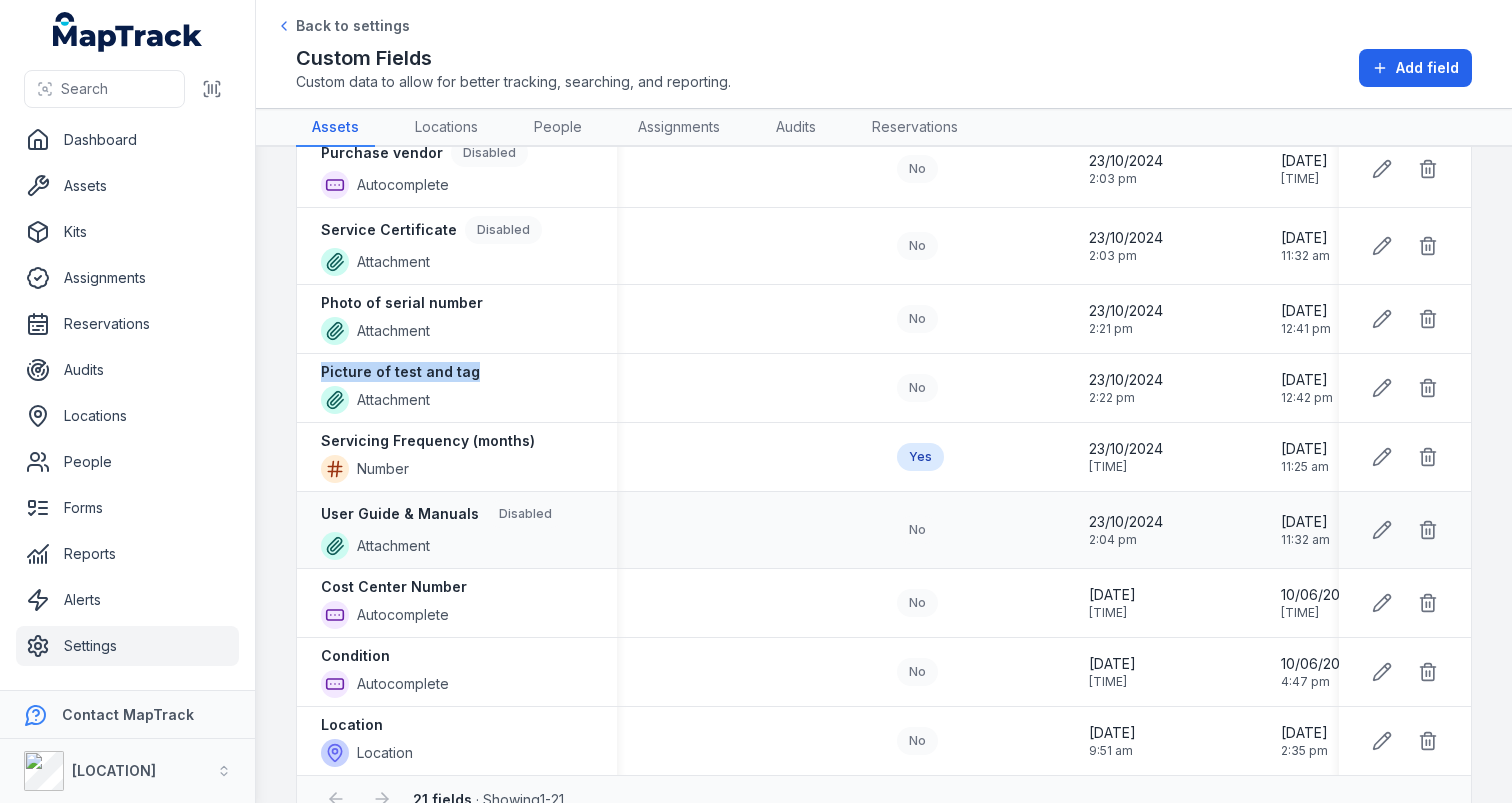 scroll, scrollTop: 1056, scrollLeft: 0, axis: vertical 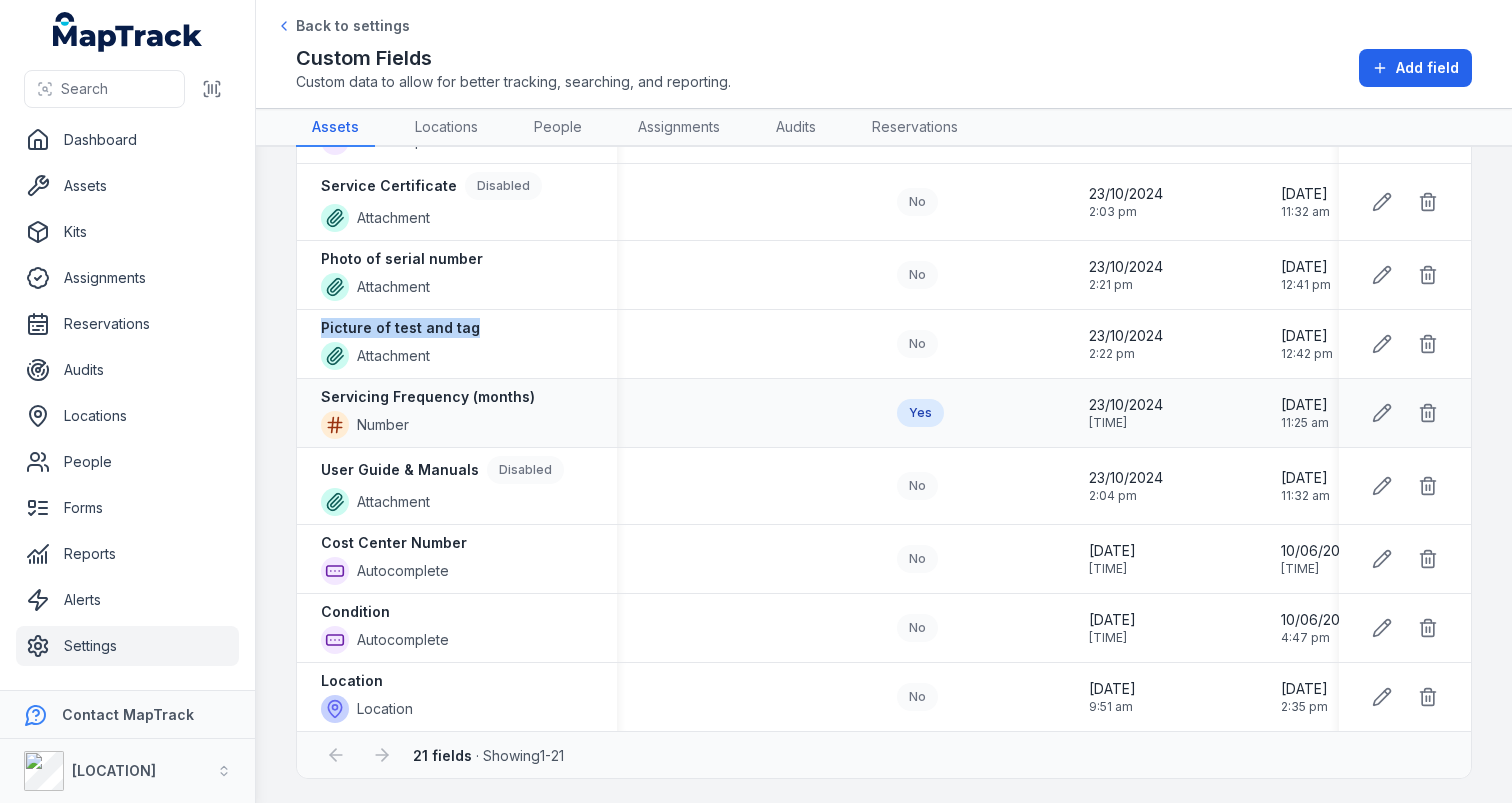 click on "Servicing Frequency (months)" at bounding box center (428, 397) 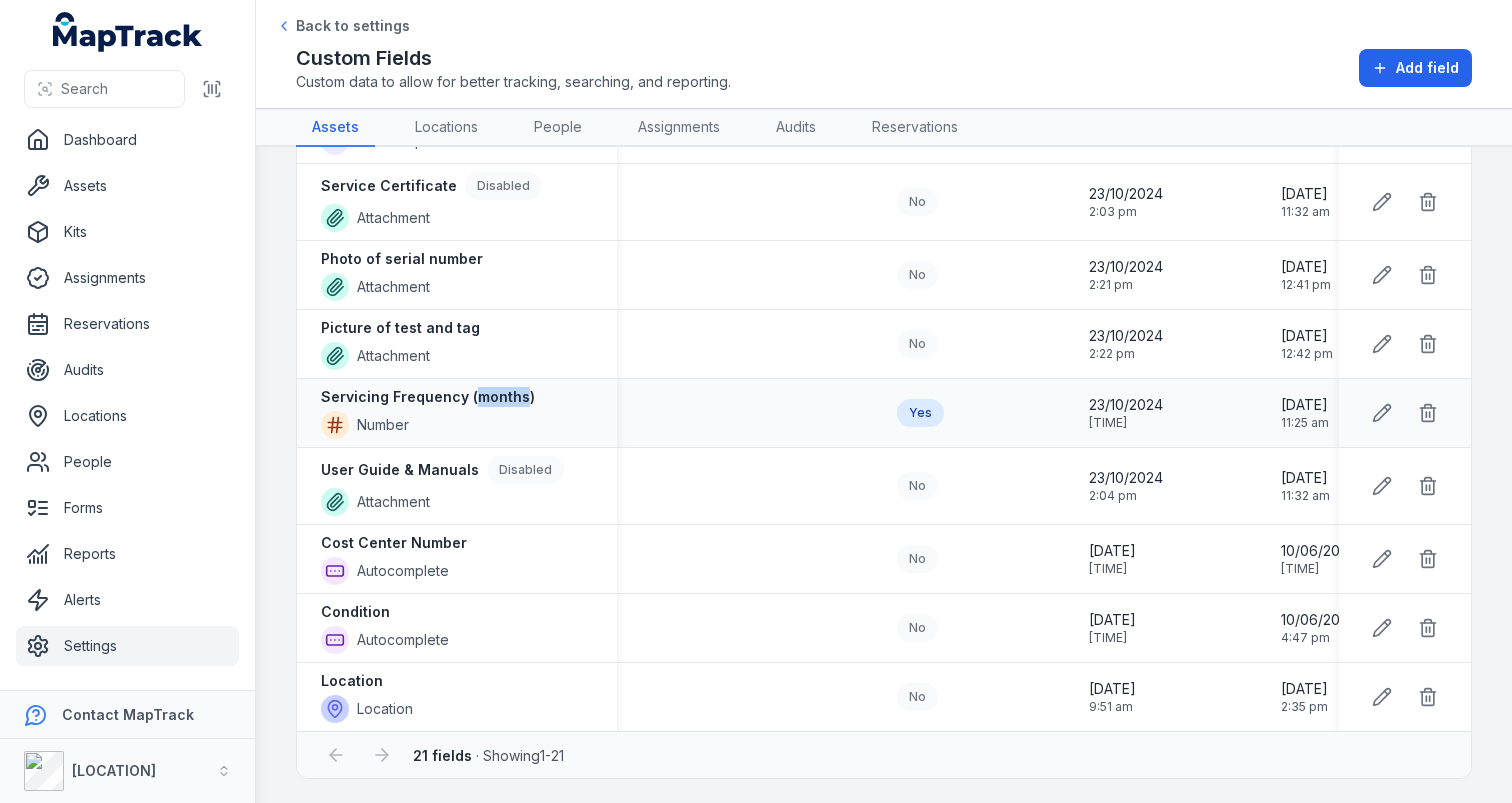click on "Servicing Frequency (months)" at bounding box center (428, 397) 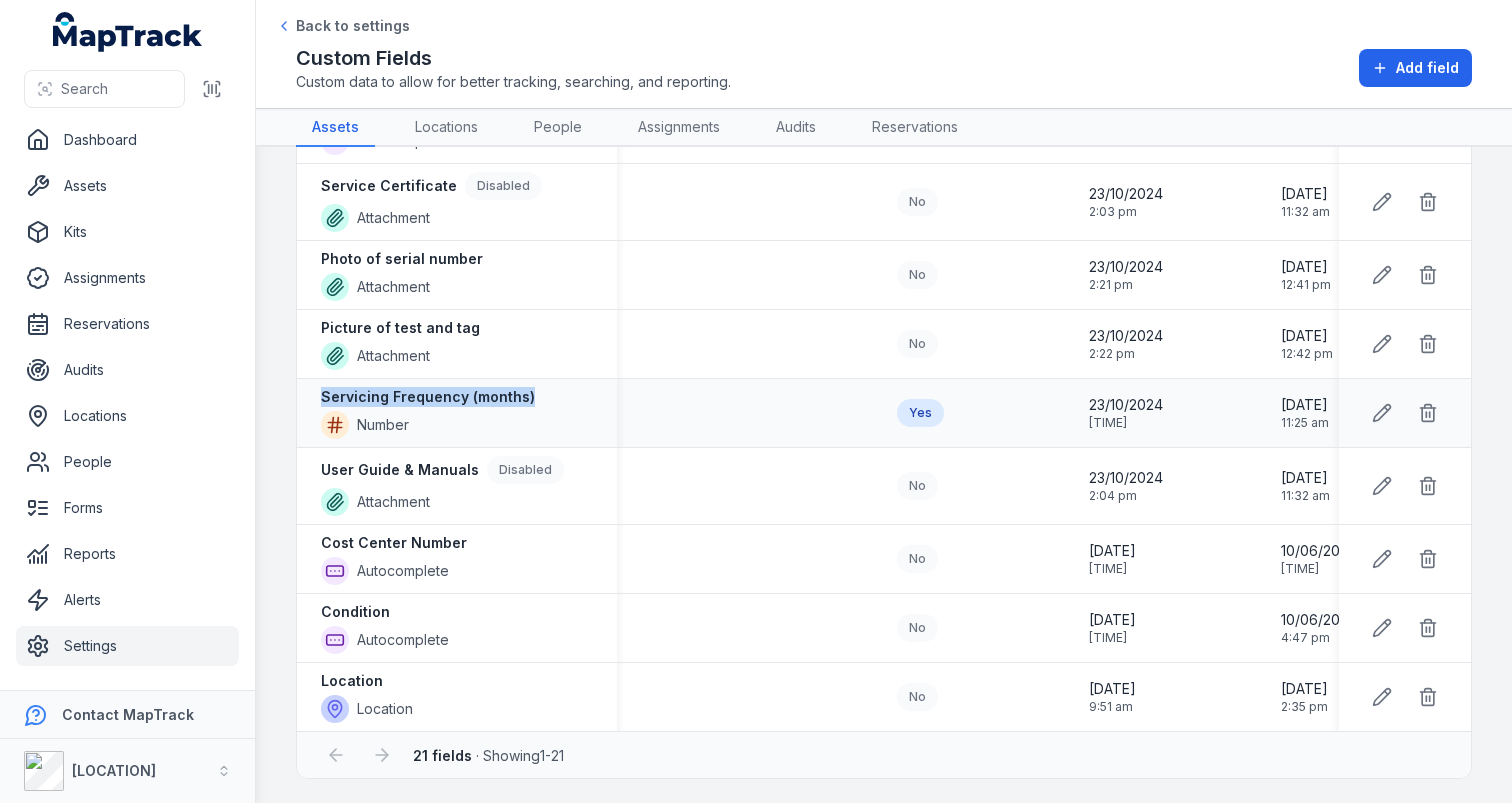 click on "Servicing Frequency (months)" at bounding box center (428, 397) 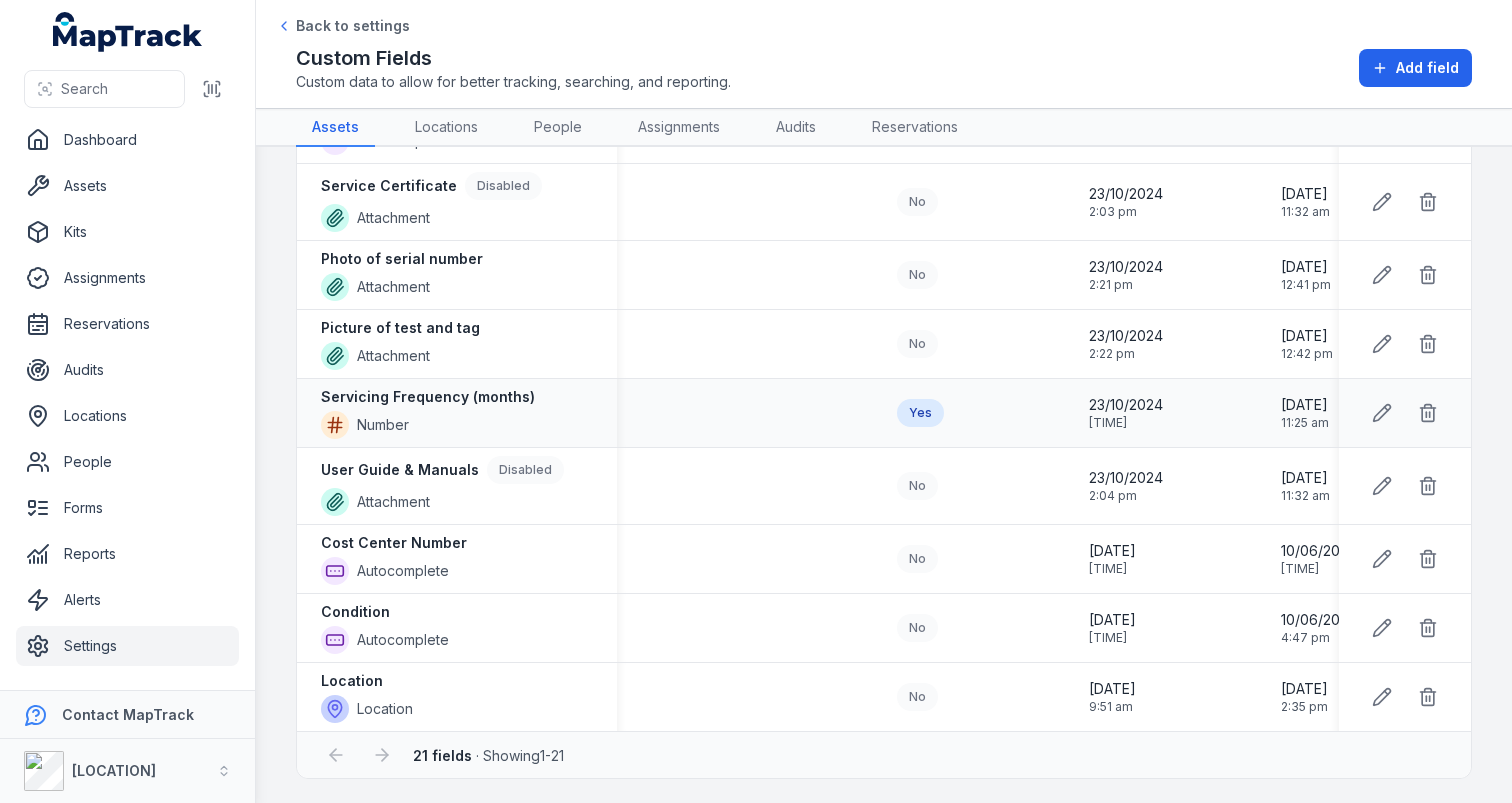 click at bounding box center [745, 413] 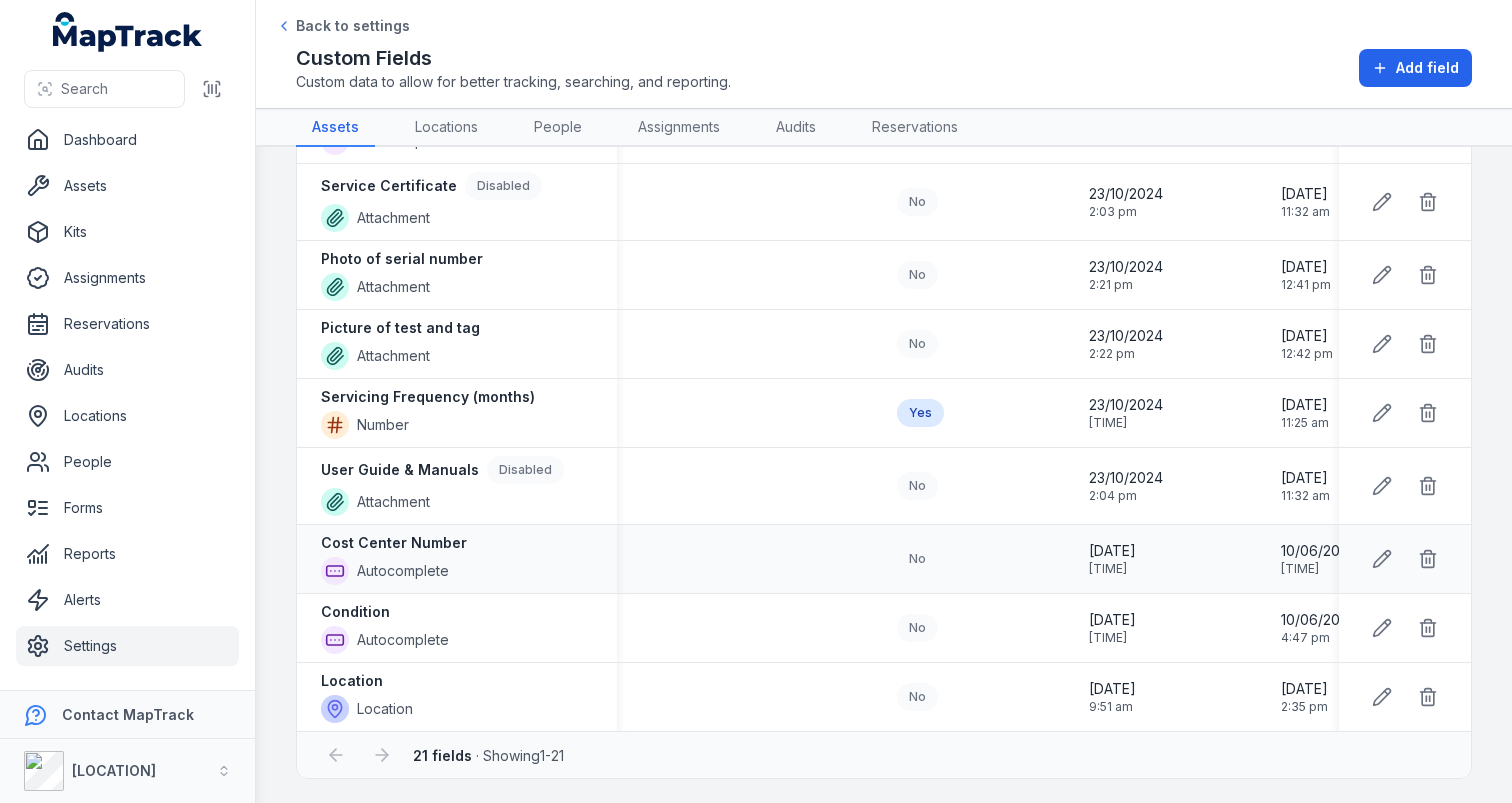 click on "Cost Center Number" at bounding box center [394, 543] 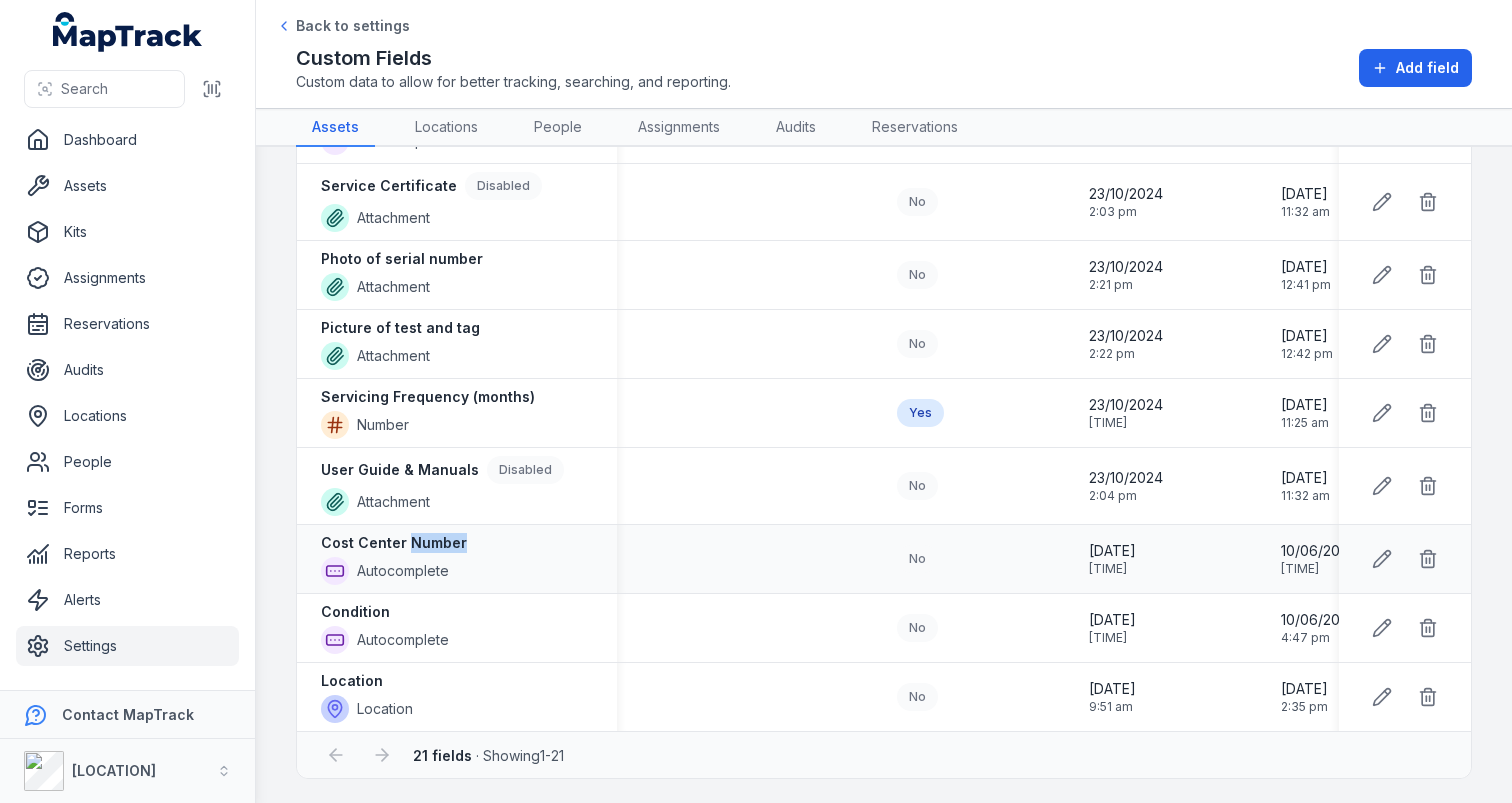 click on "Cost Center Number" at bounding box center [394, 543] 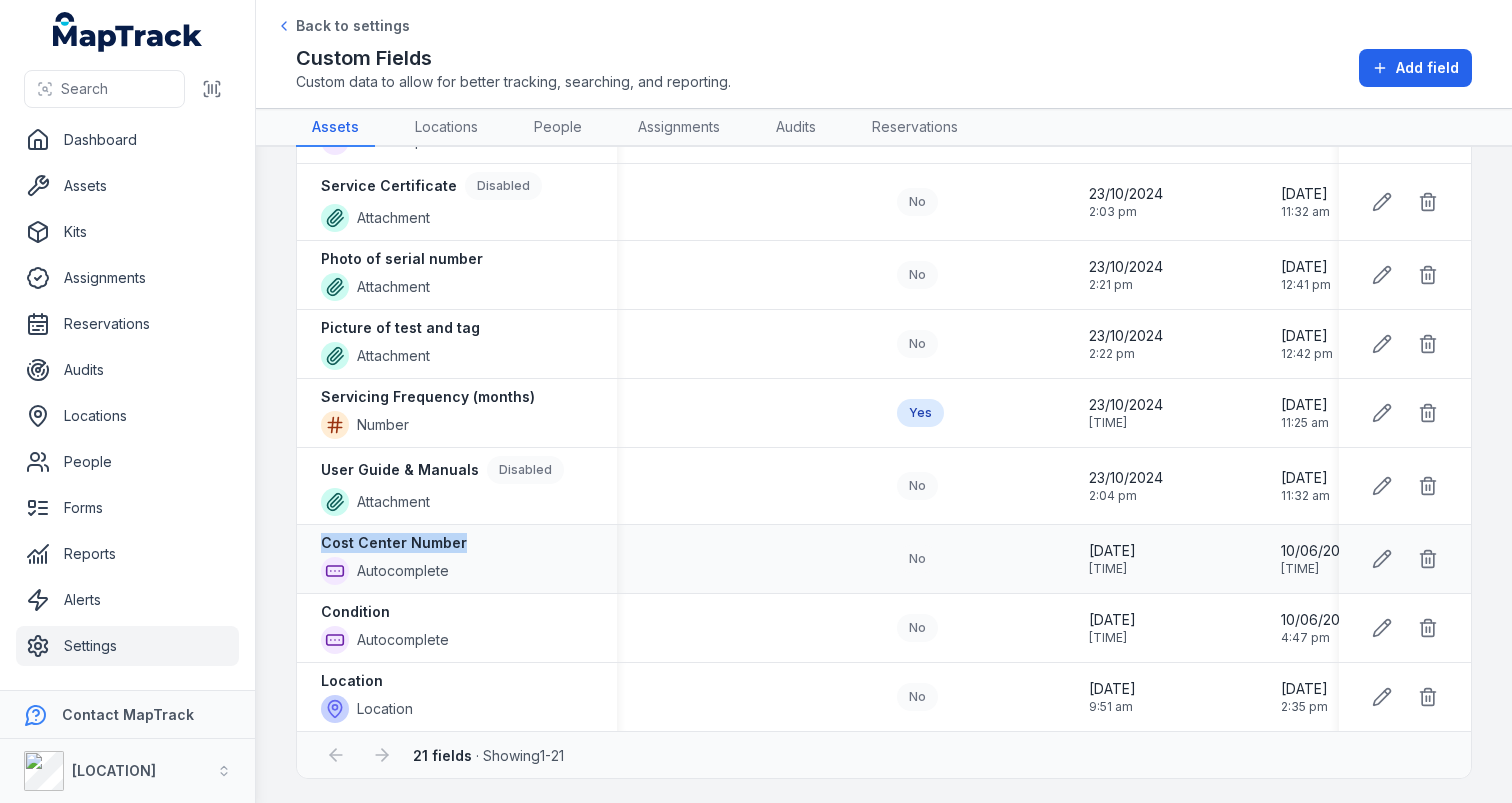 click on "Cost Center Number" at bounding box center [394, 543] 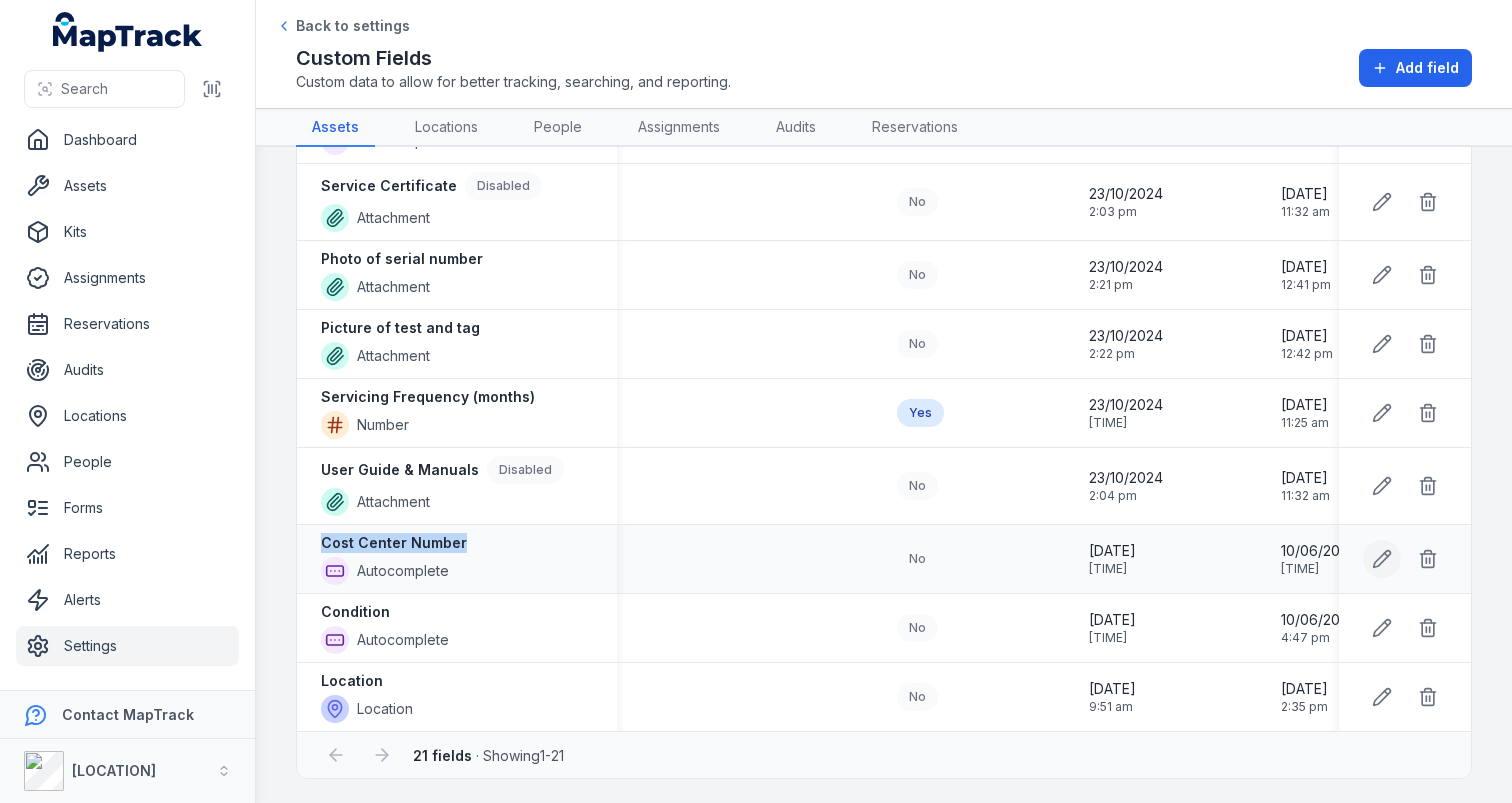 click 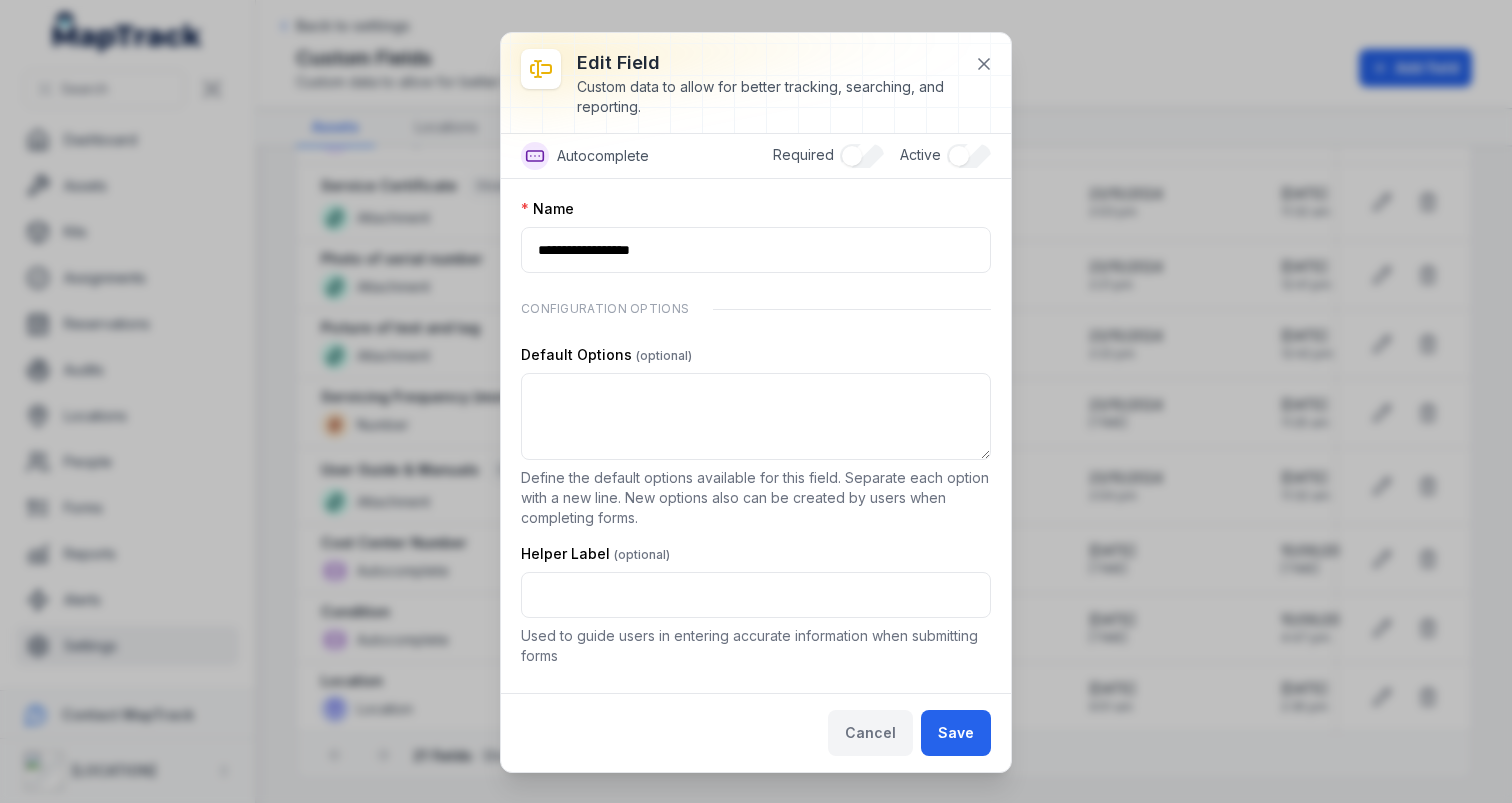 click on "Cancel" at bounding box center (870, 733) 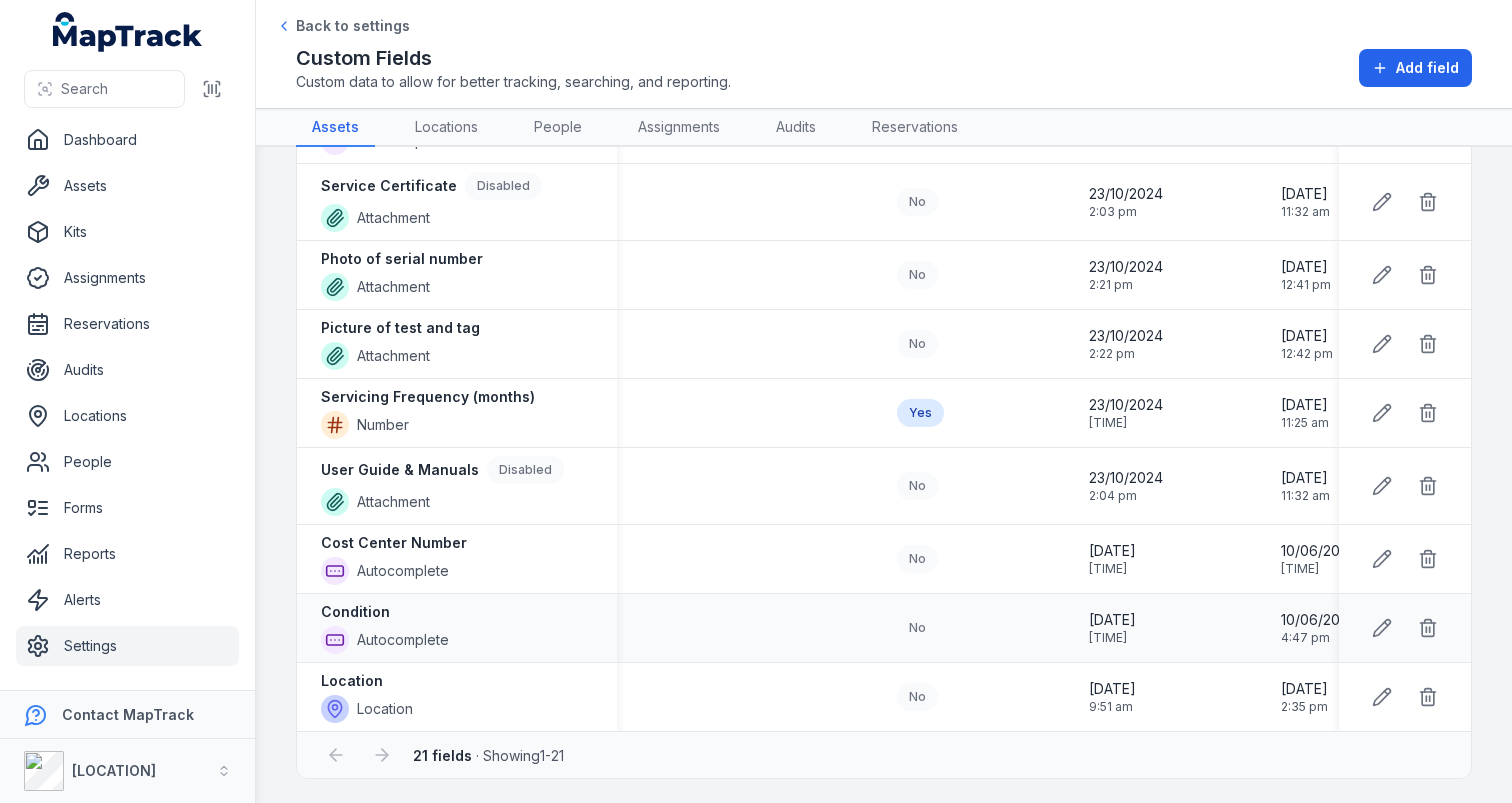 click on "Condition Autocomplete" at bounding box center [457, 628] 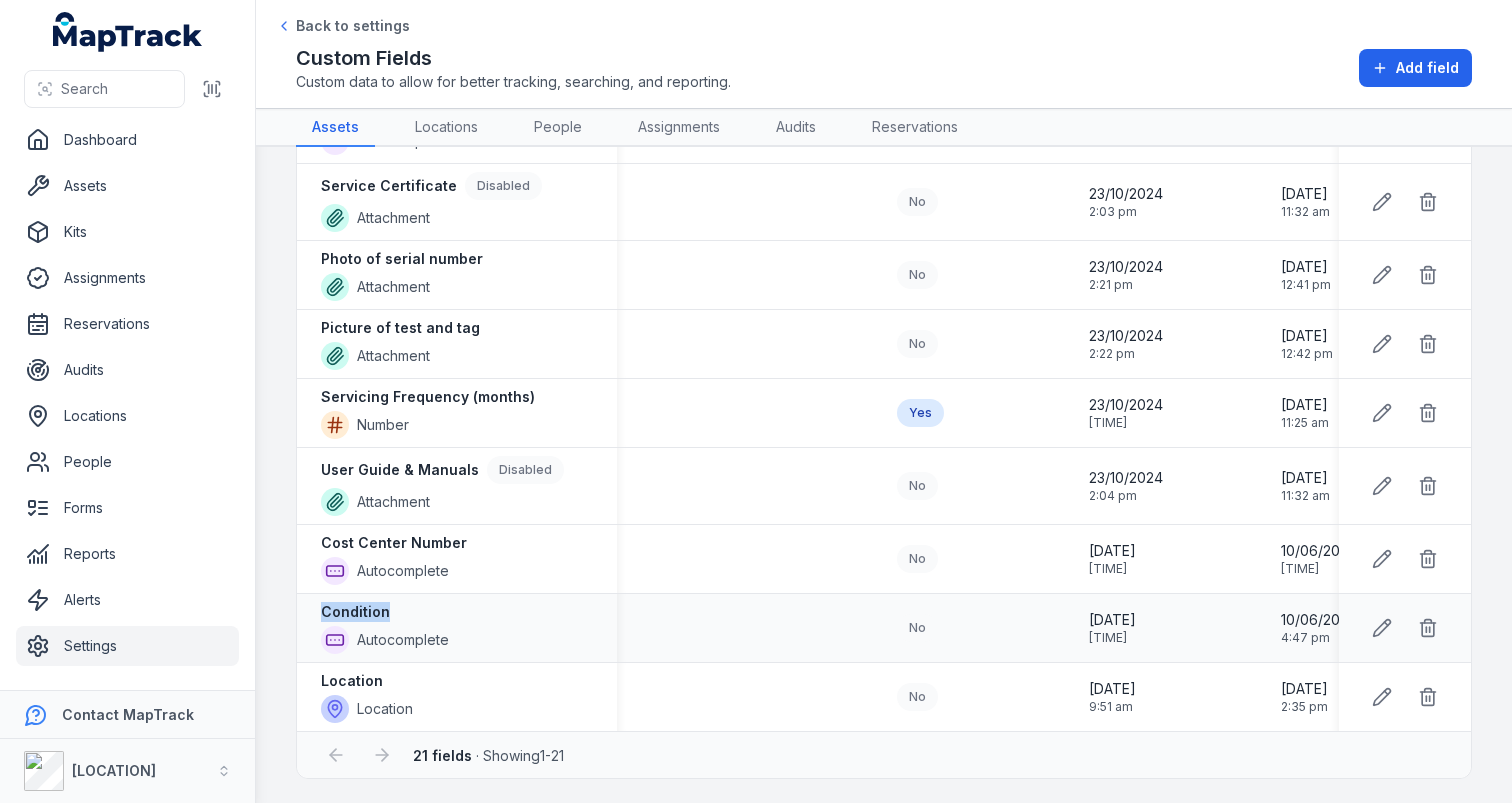 click on "Condition Autocomplete" at bounding box center (457, 628) 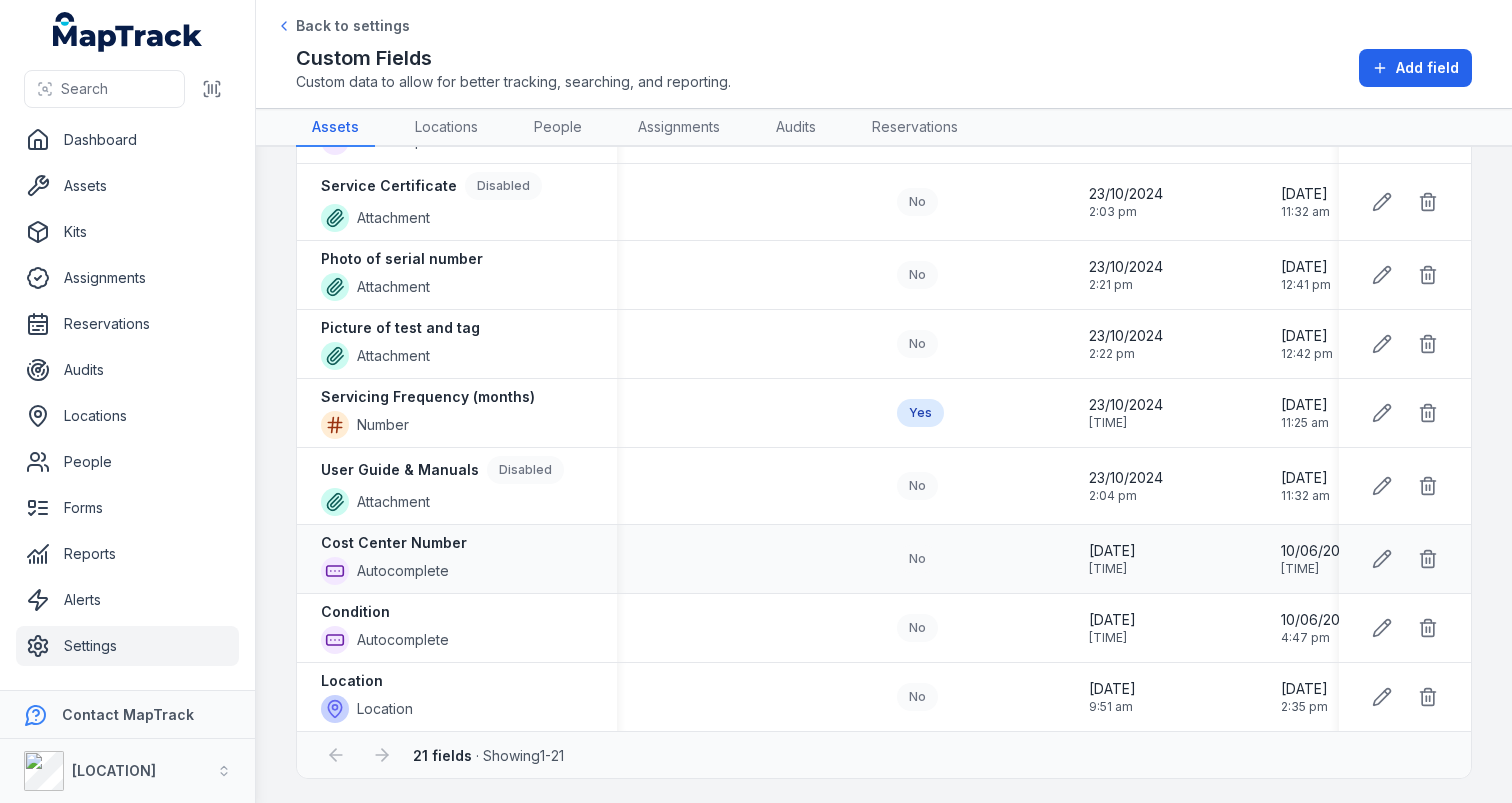click at bounding box center (745, 559) 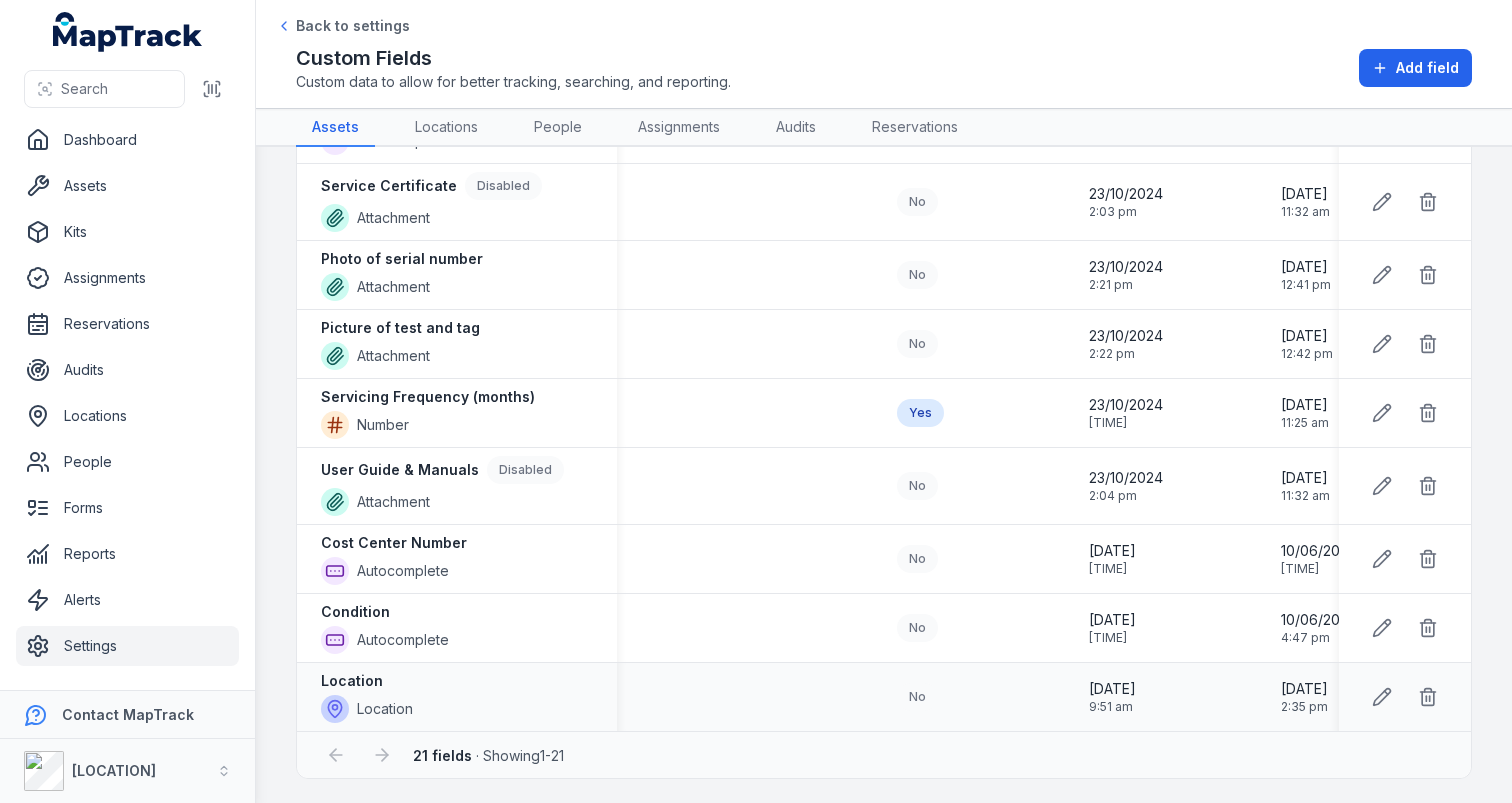 click on "Location" at bounding box center (367, 681) 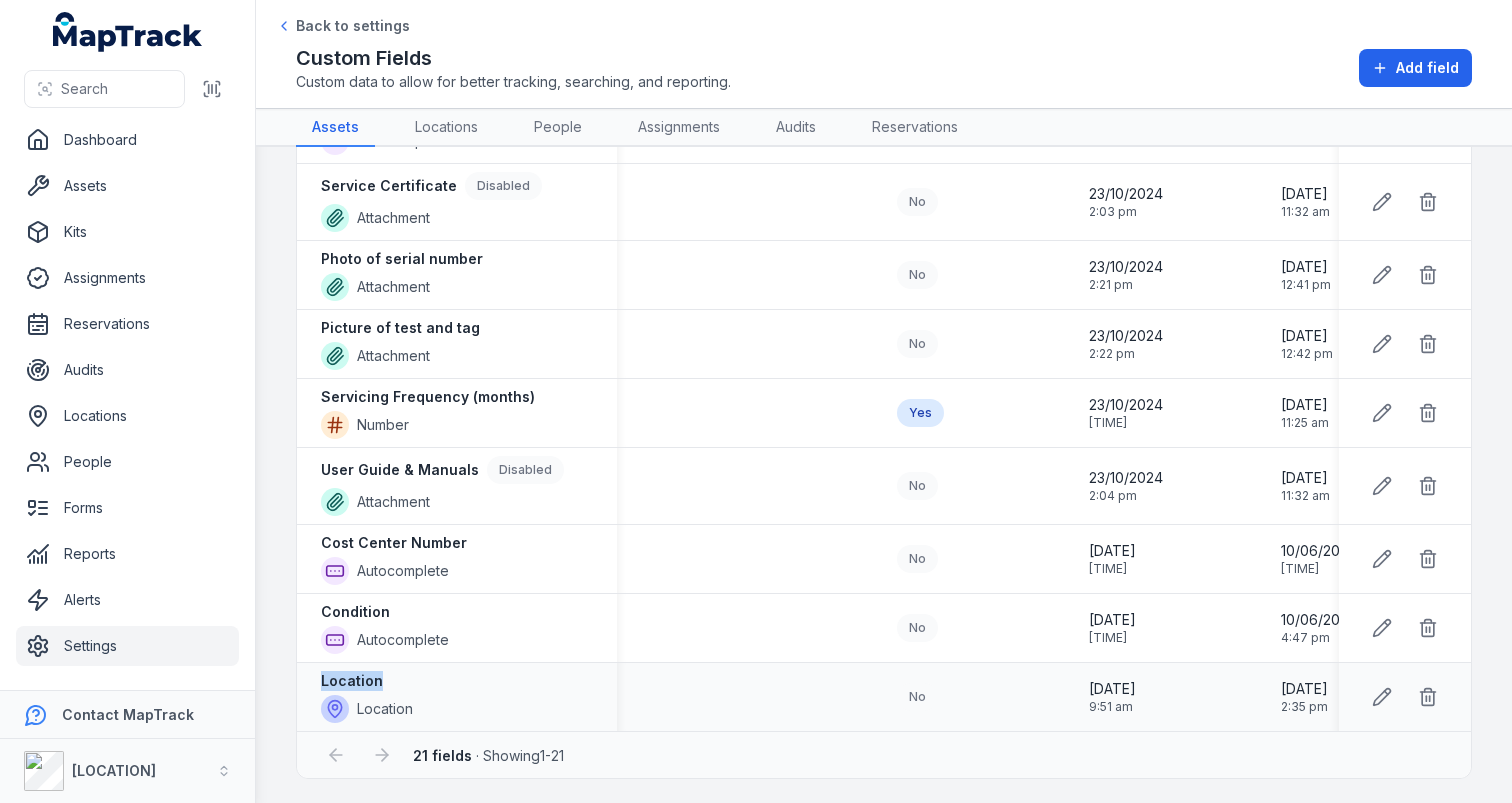 click on "Location" at bounding box center [367, 681] 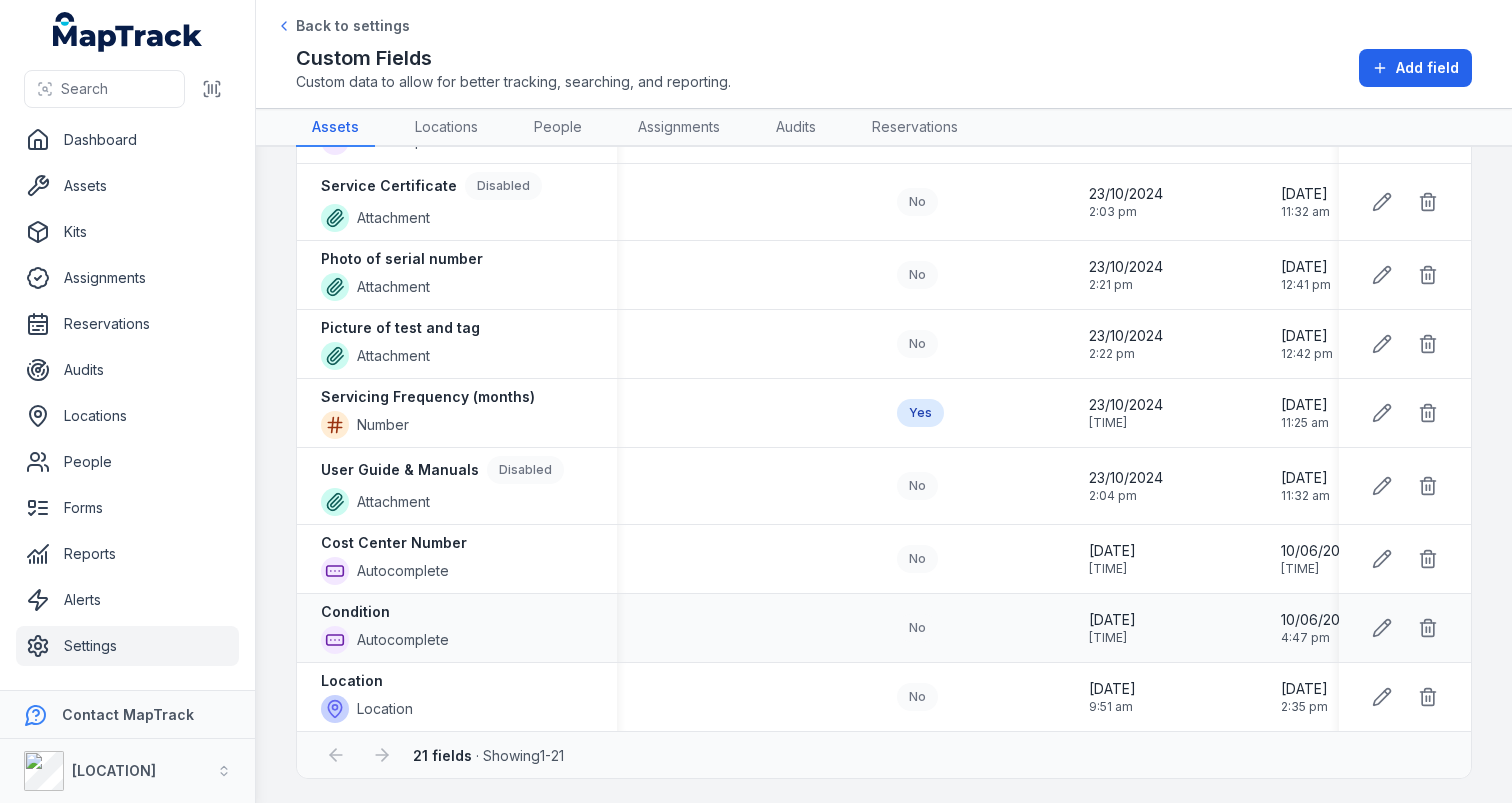click at bounding box center (745, 628) 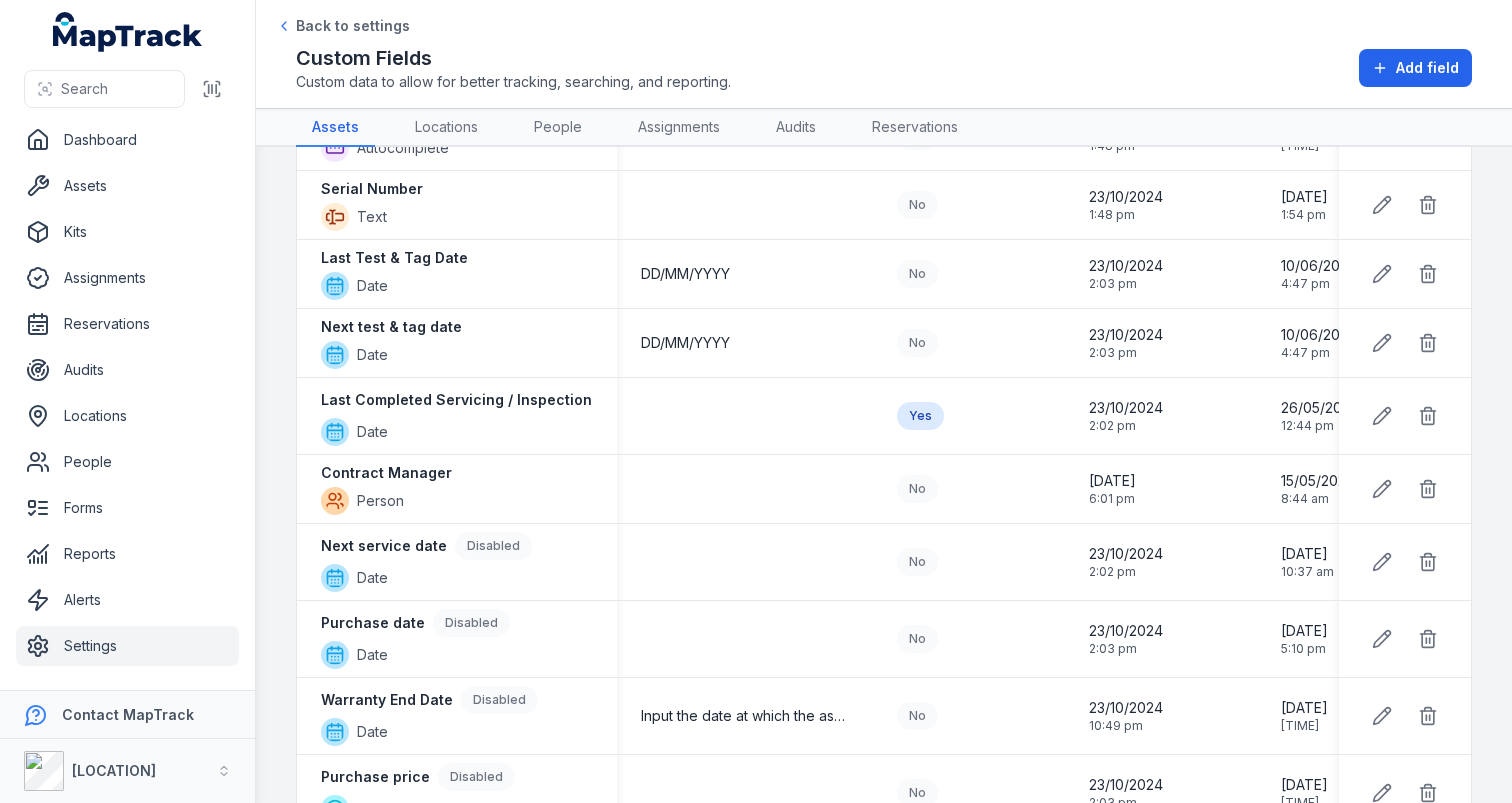 scroll, scrollTop: 217, scrollLeft: 0, axis: vertical 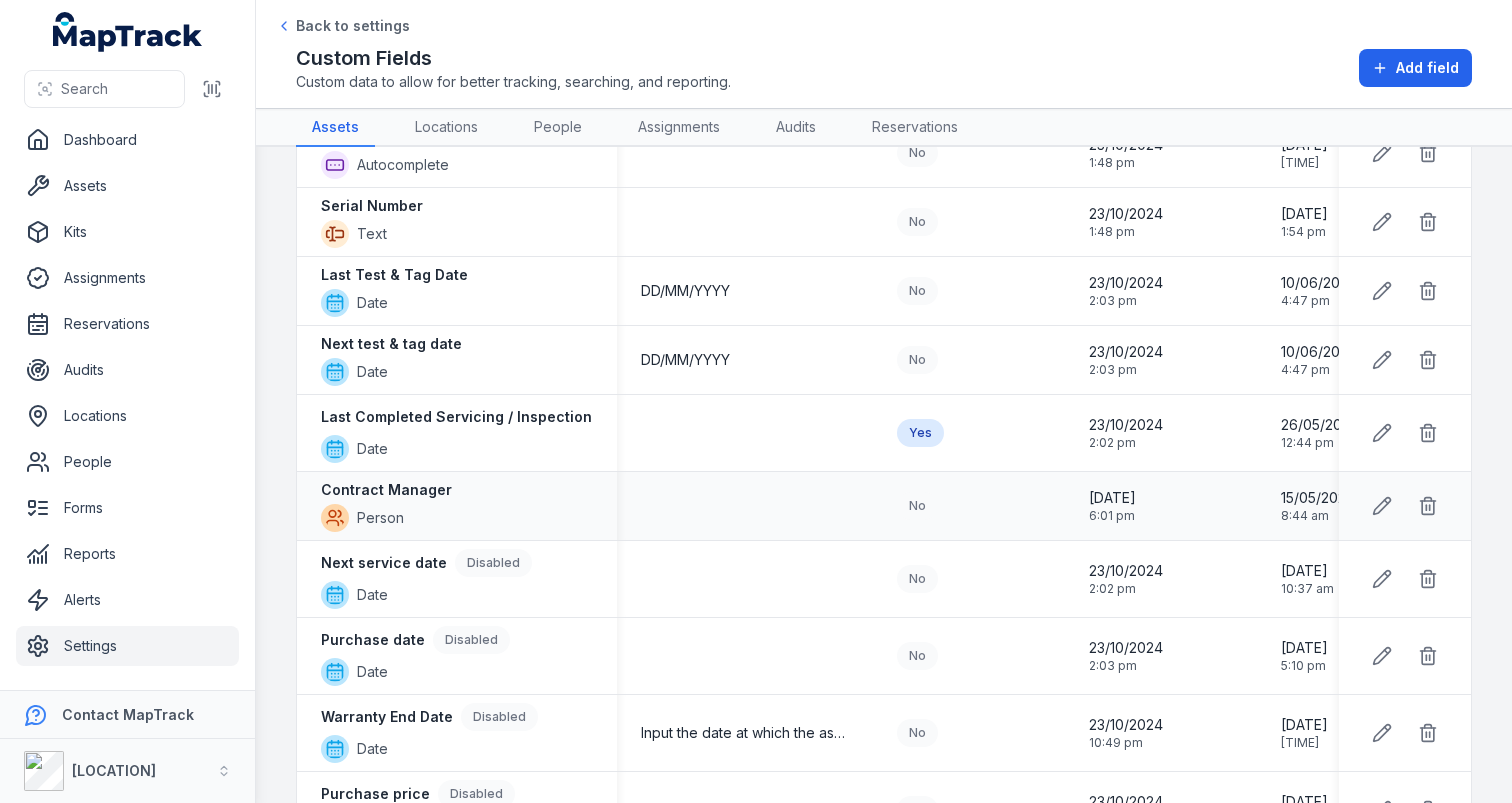 click on "Contract Manager" at bounding box center [386, 490] 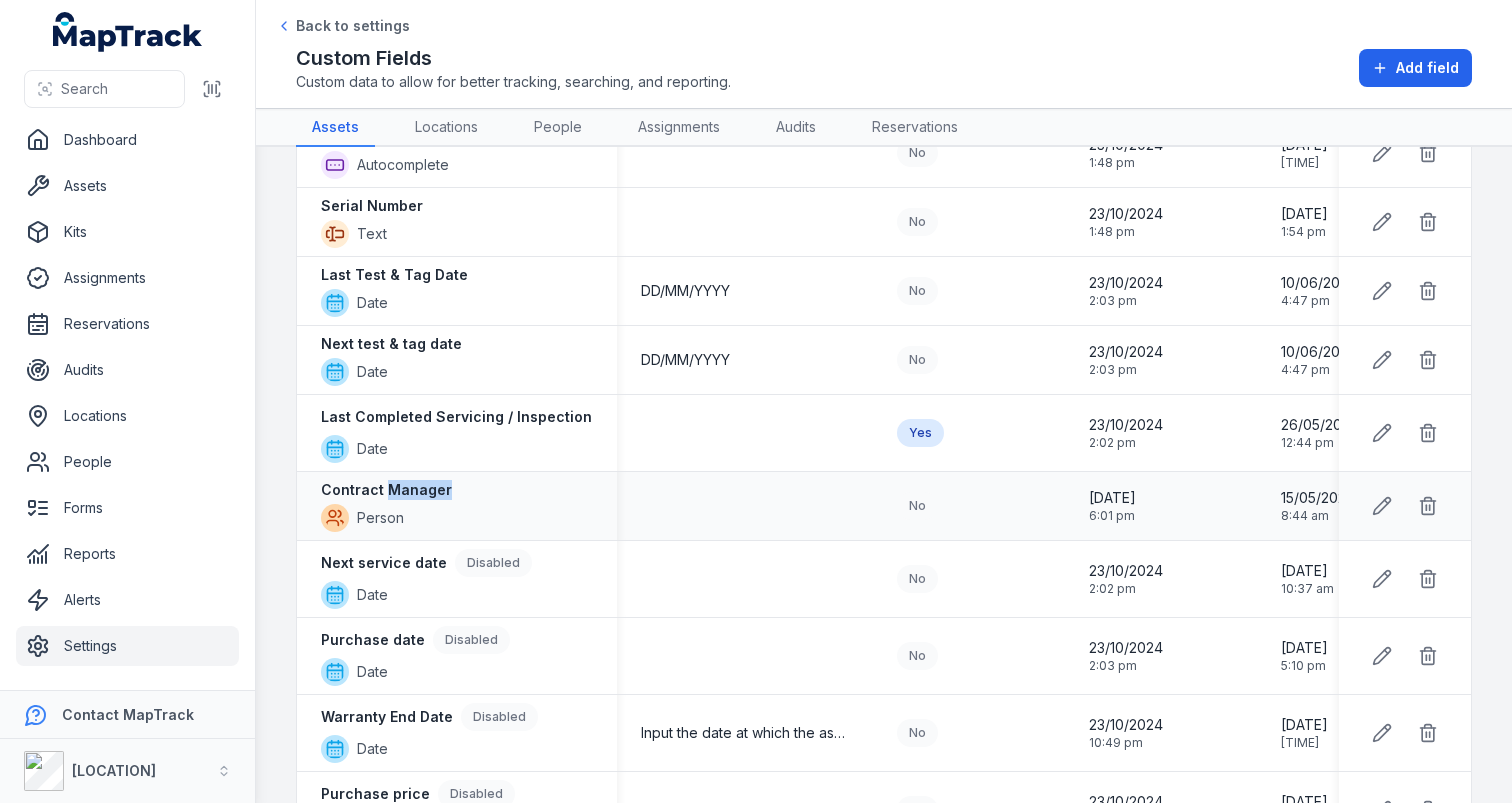 click on "Contract Manager" at bounding box center (386, 490) 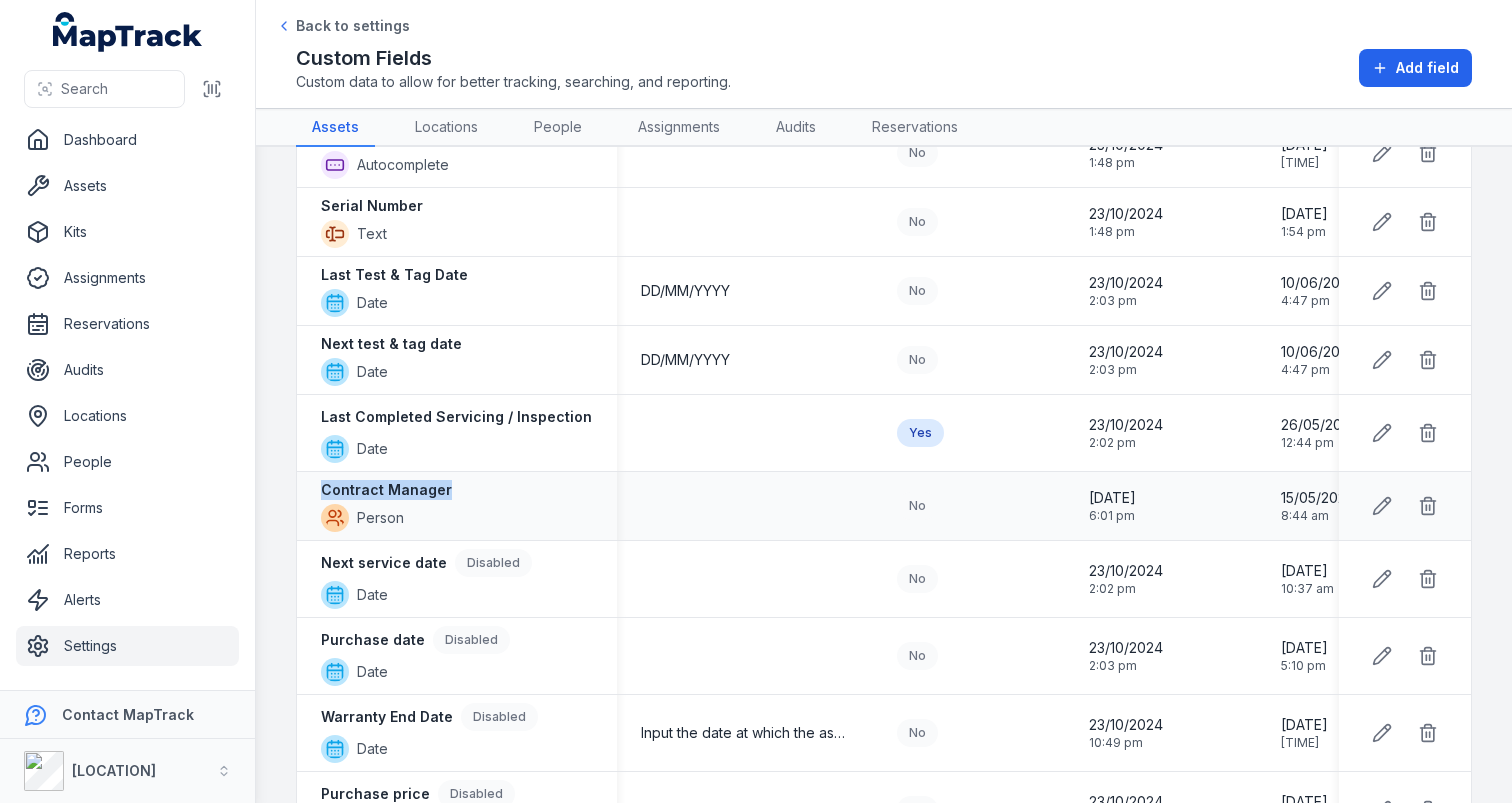 click on "Contract Manager" at bounding box center [386, 490] 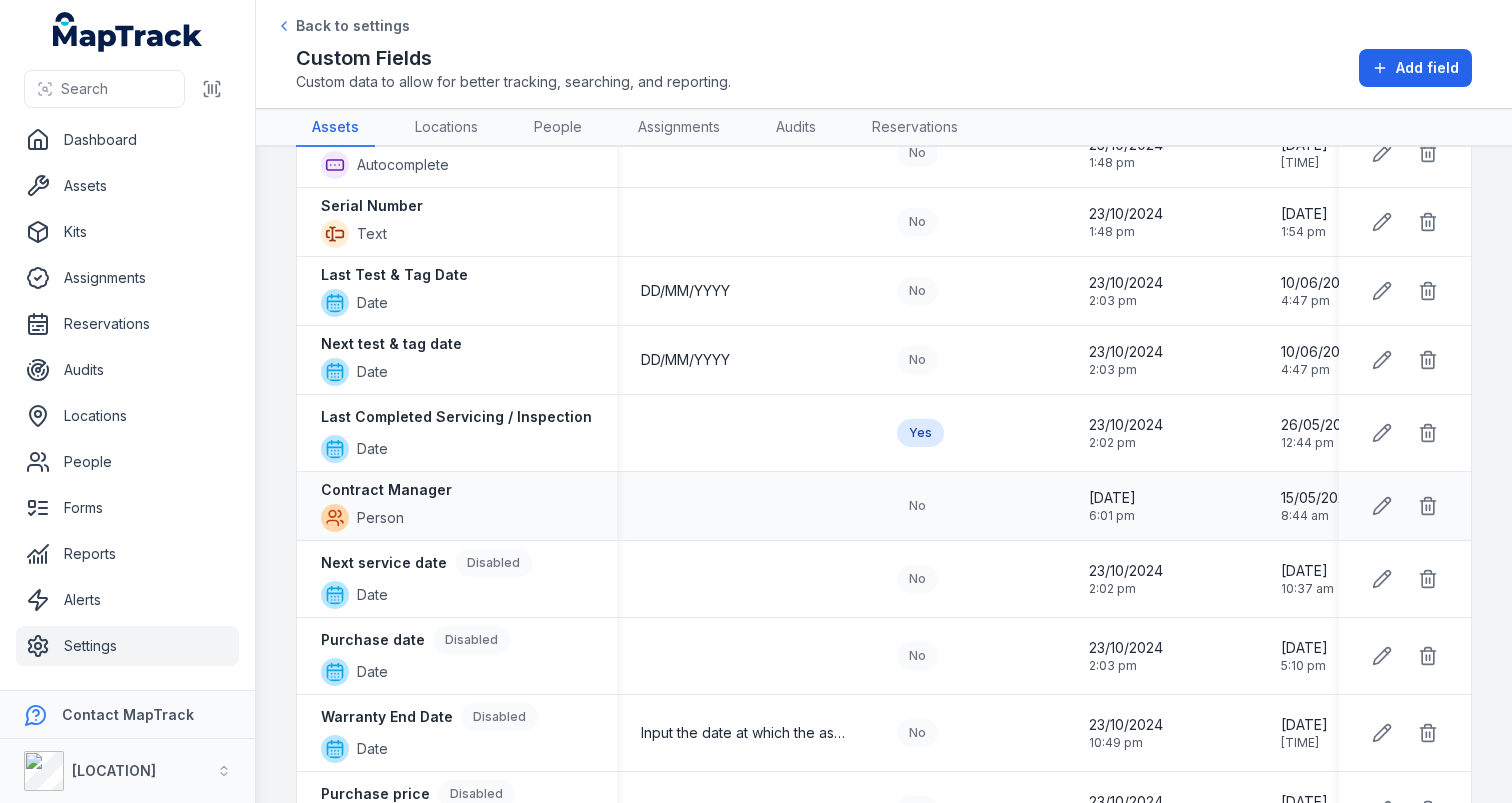 click at bounding box center [745, 506] 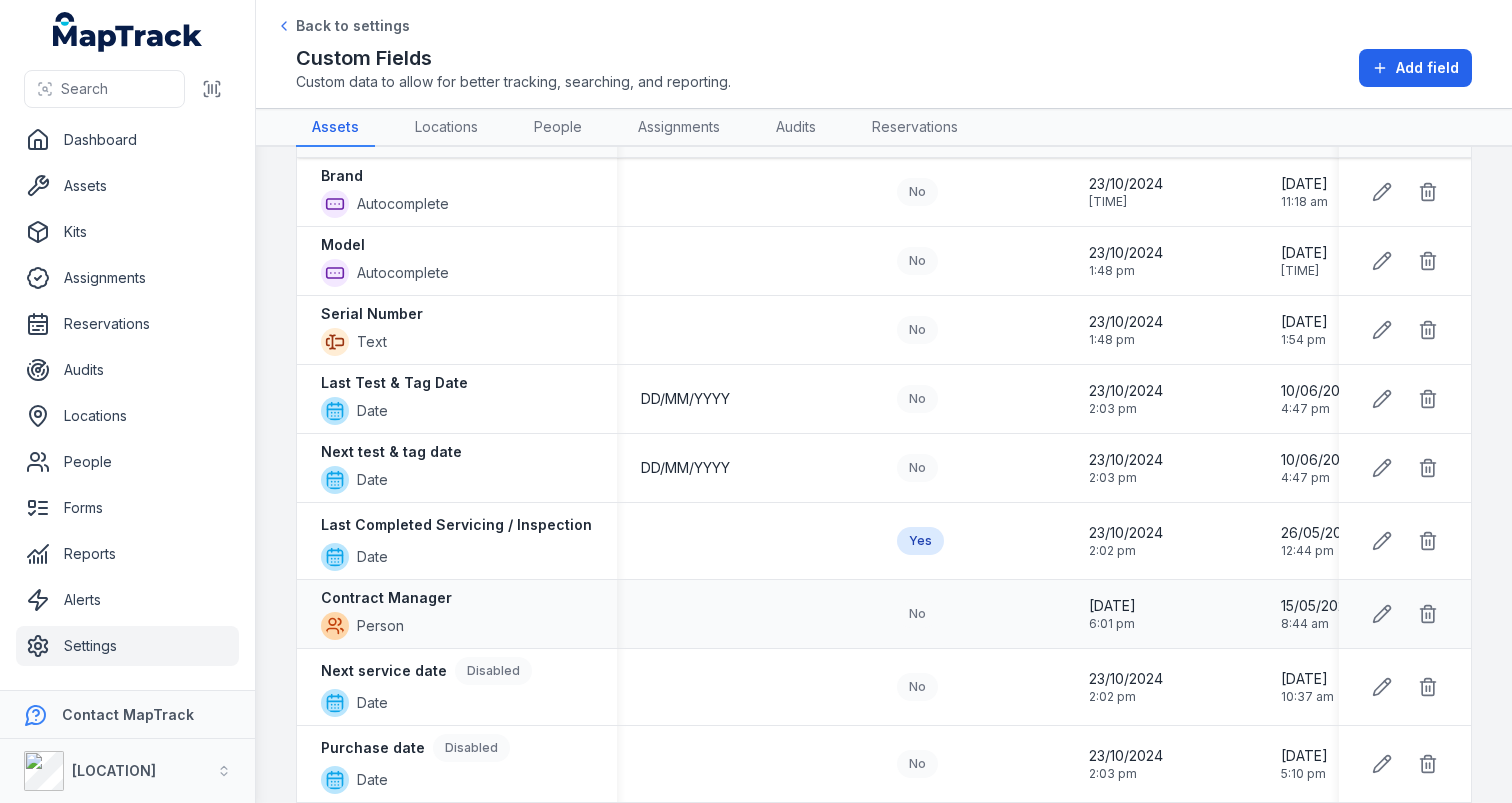 scroll, scrollTop: 0, scrollLeft: 0, axis: both 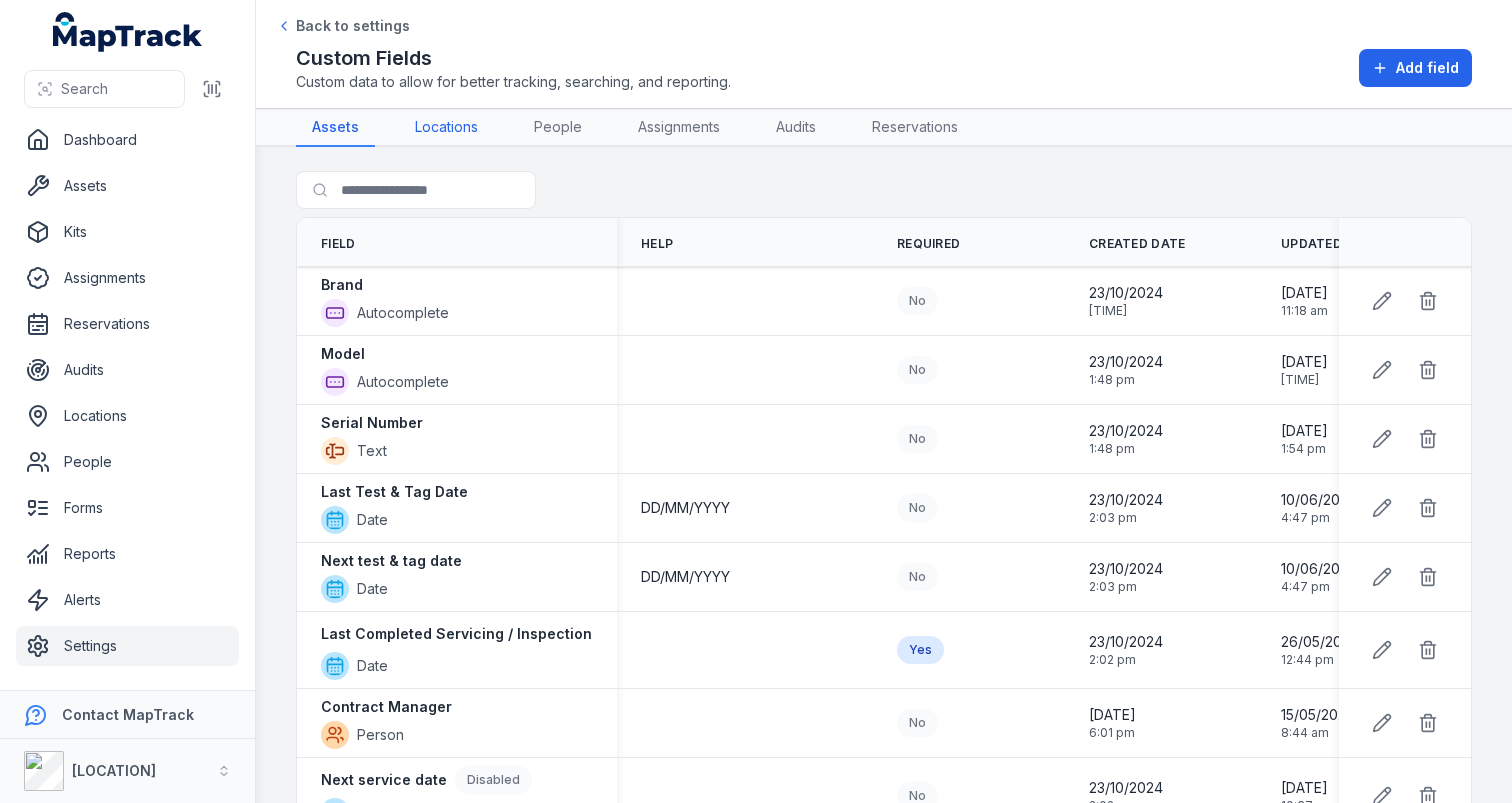 click on "Locations" at bounding box center (446, 128) 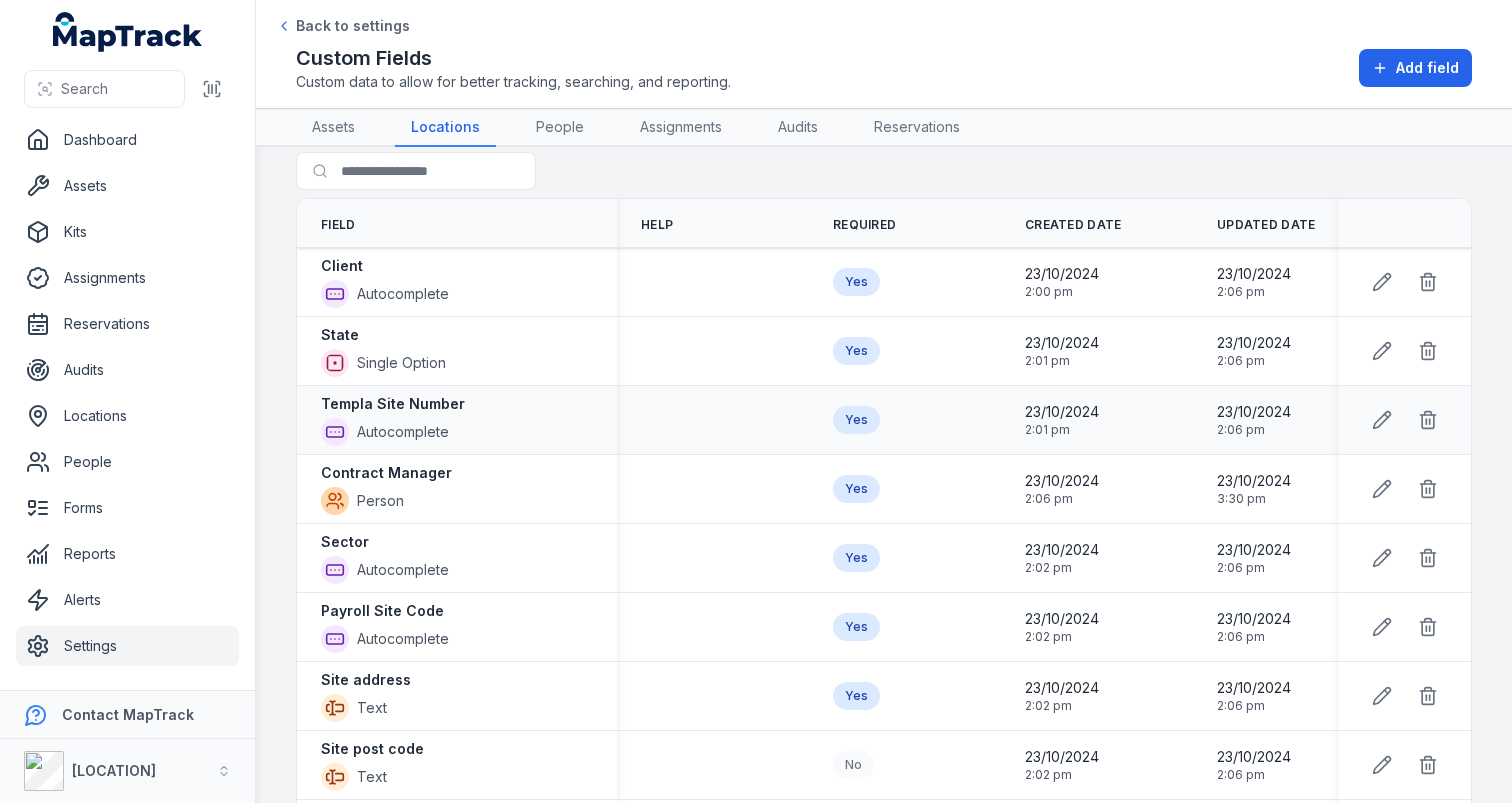 scroll, scrollTop: 20, scrollLeft: 0, axis: vertical 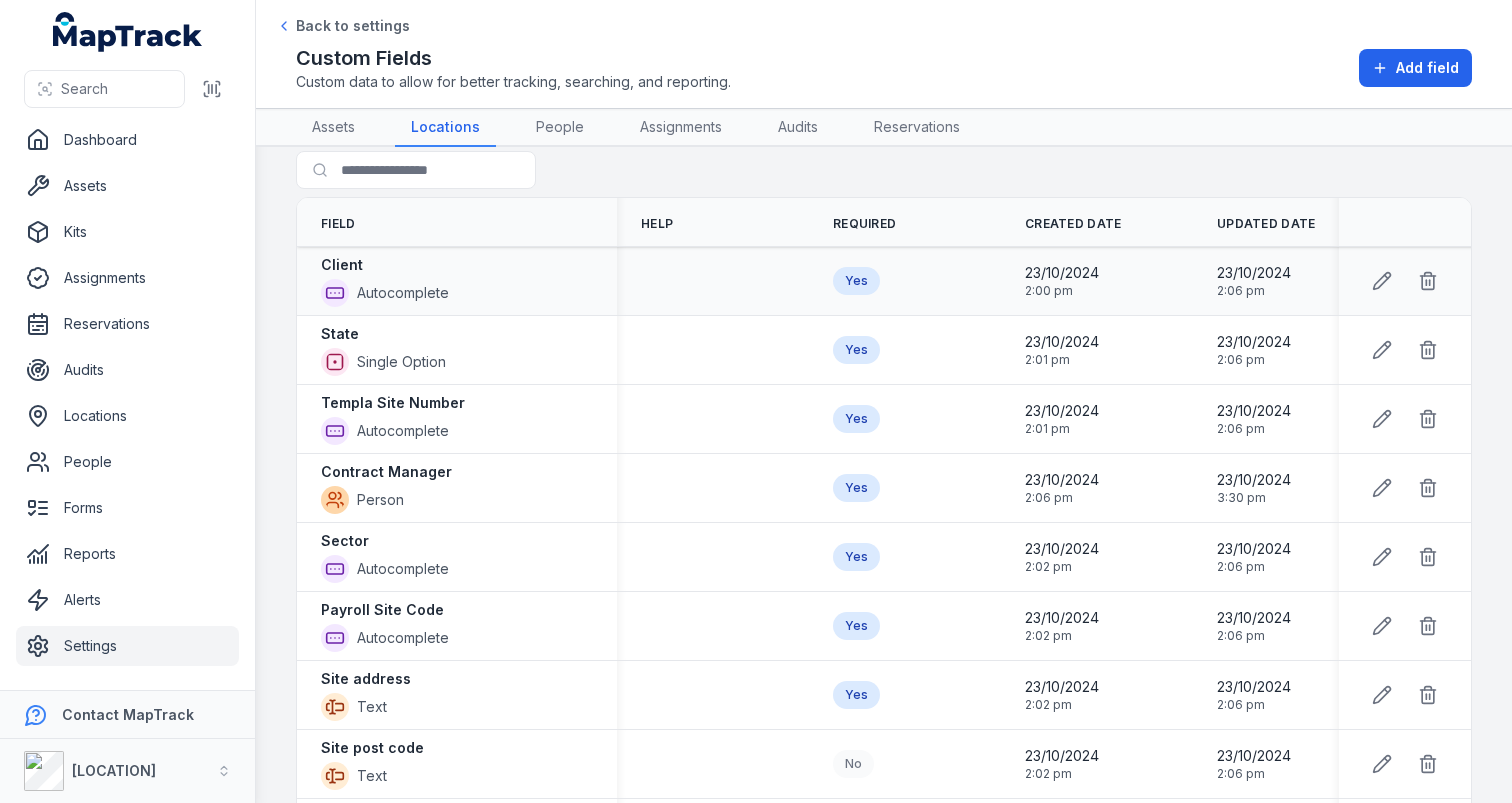 click on "Client" at bounding box center (342, 265) 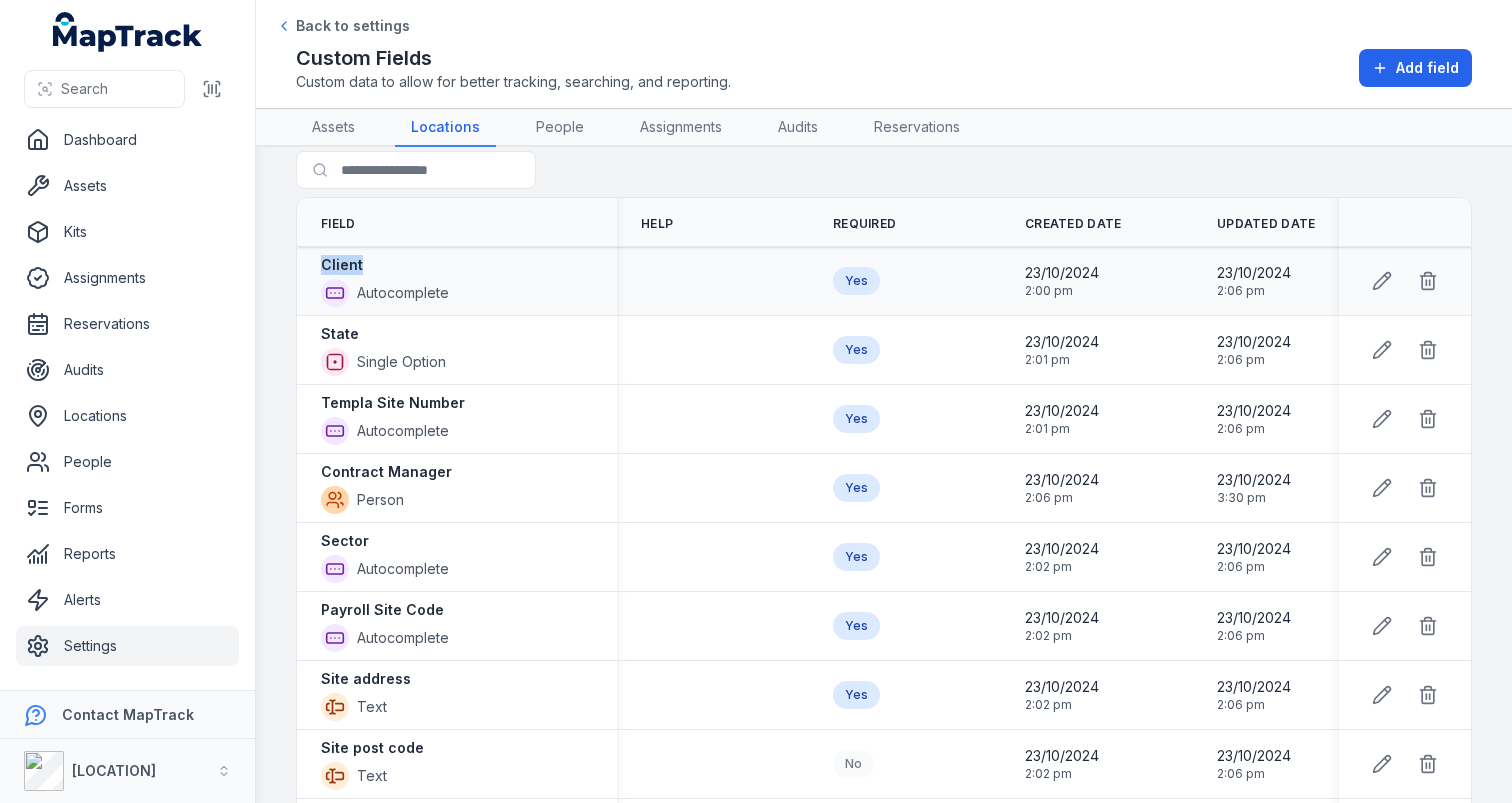 click on "Client" at bounding box center [342, 265] 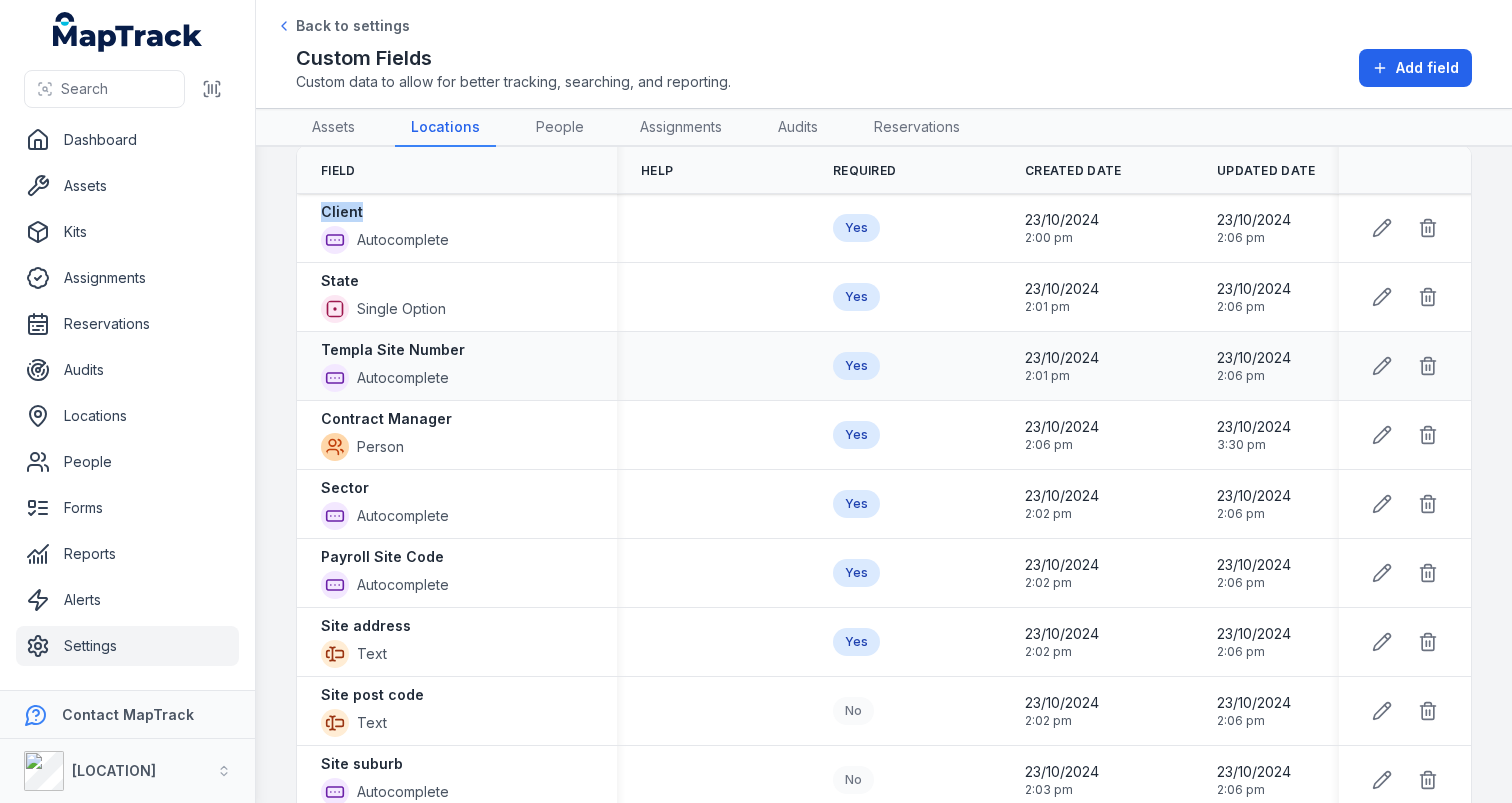 scroll, scrollTop: 67, scrollLeft: 0, axis: vertical 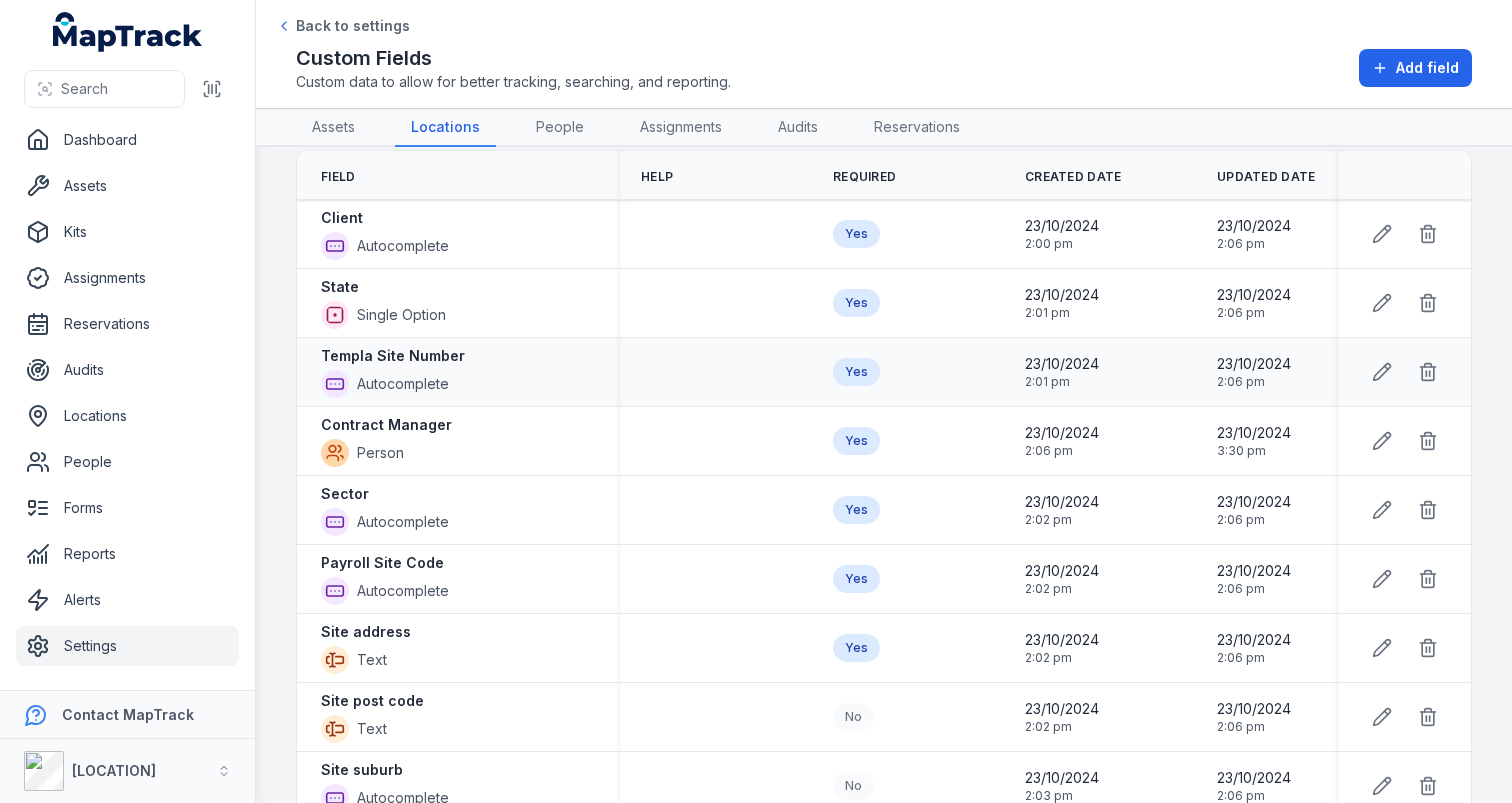 click on "Templa Site Number Autocomplete" at bounding box center [457, 372] 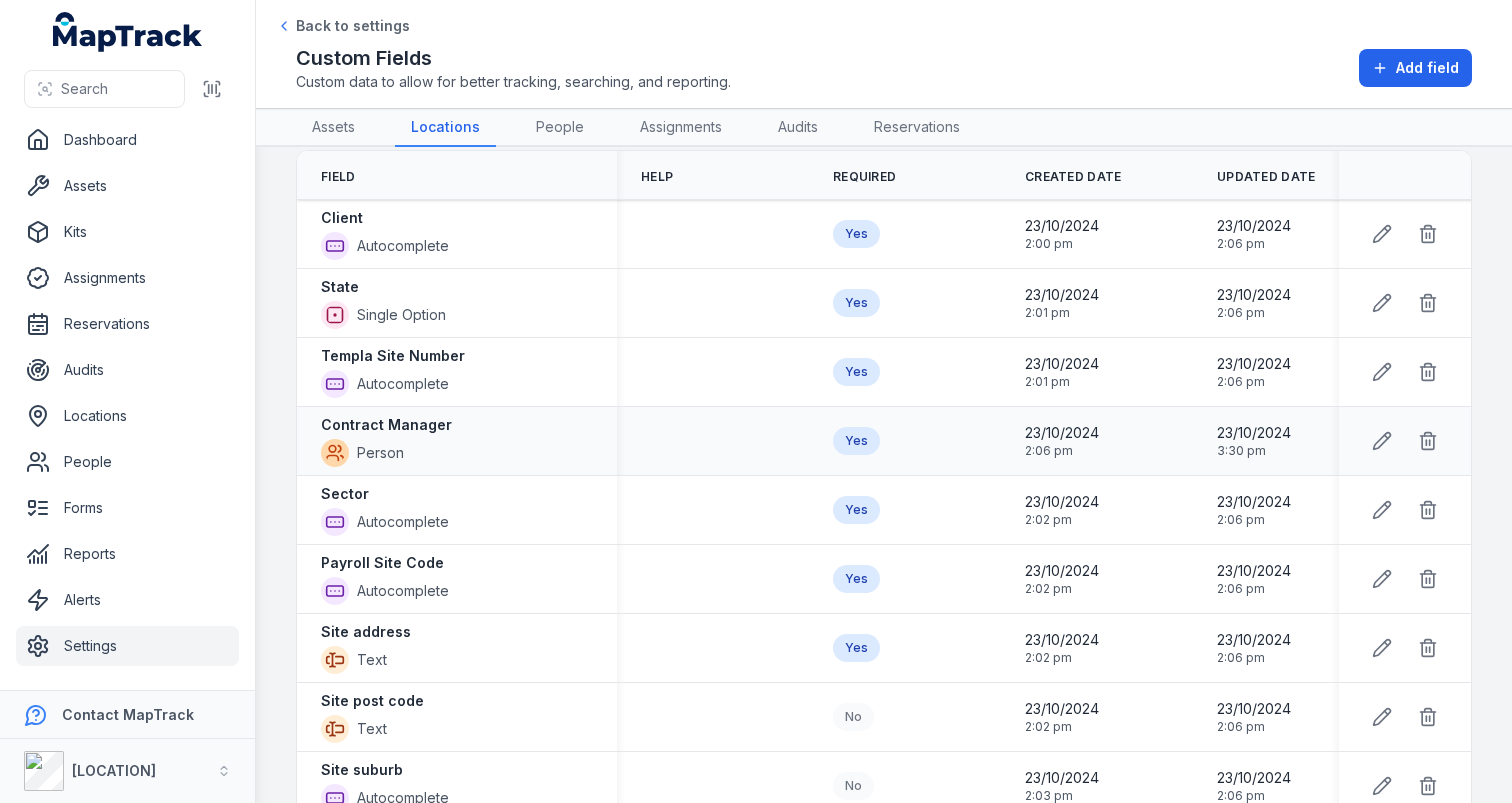 click on "Contract Manager" at bounding box center (386, 425) 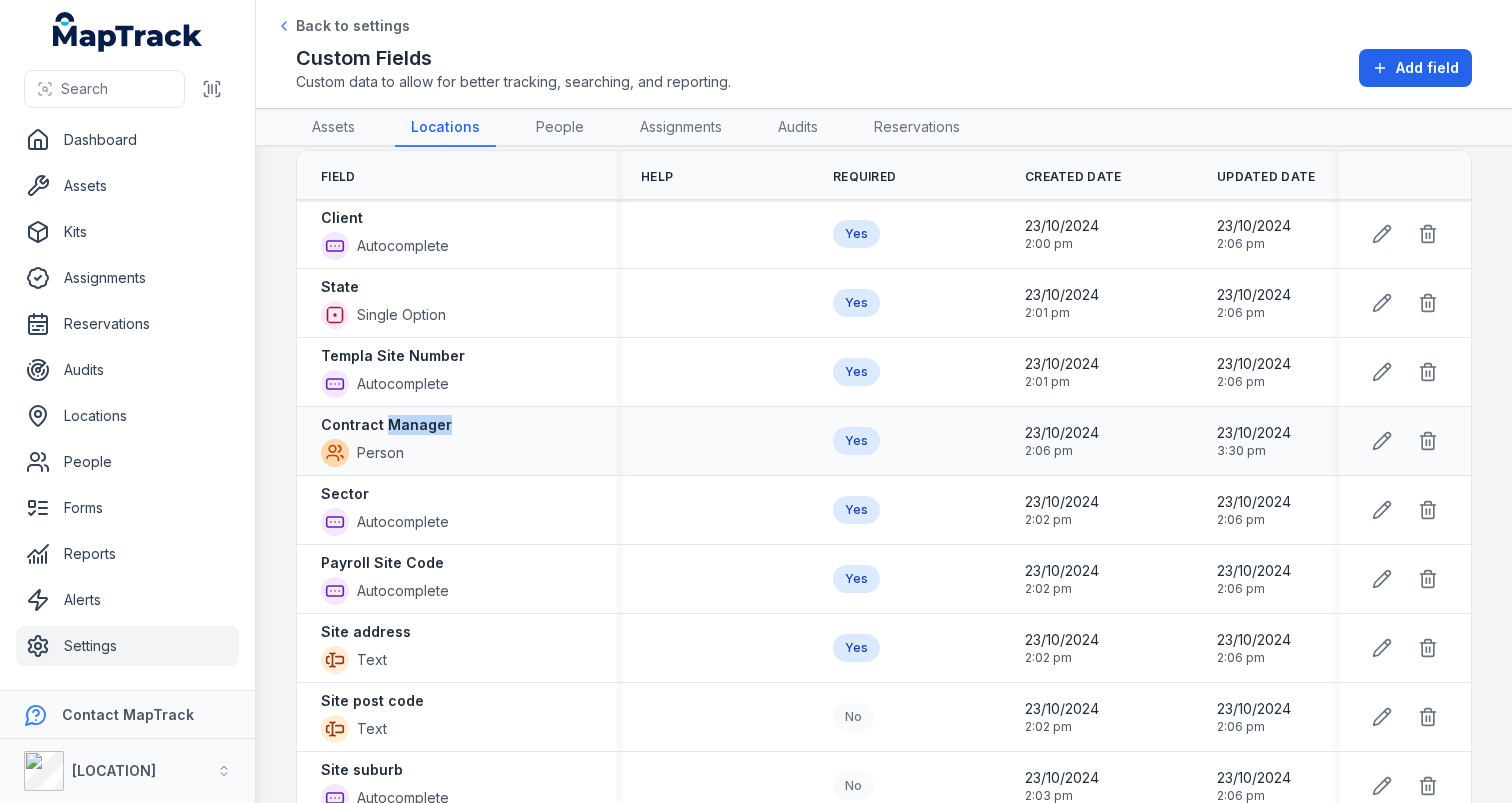 click on "Contract Manager" at bounding box center (386, 425) 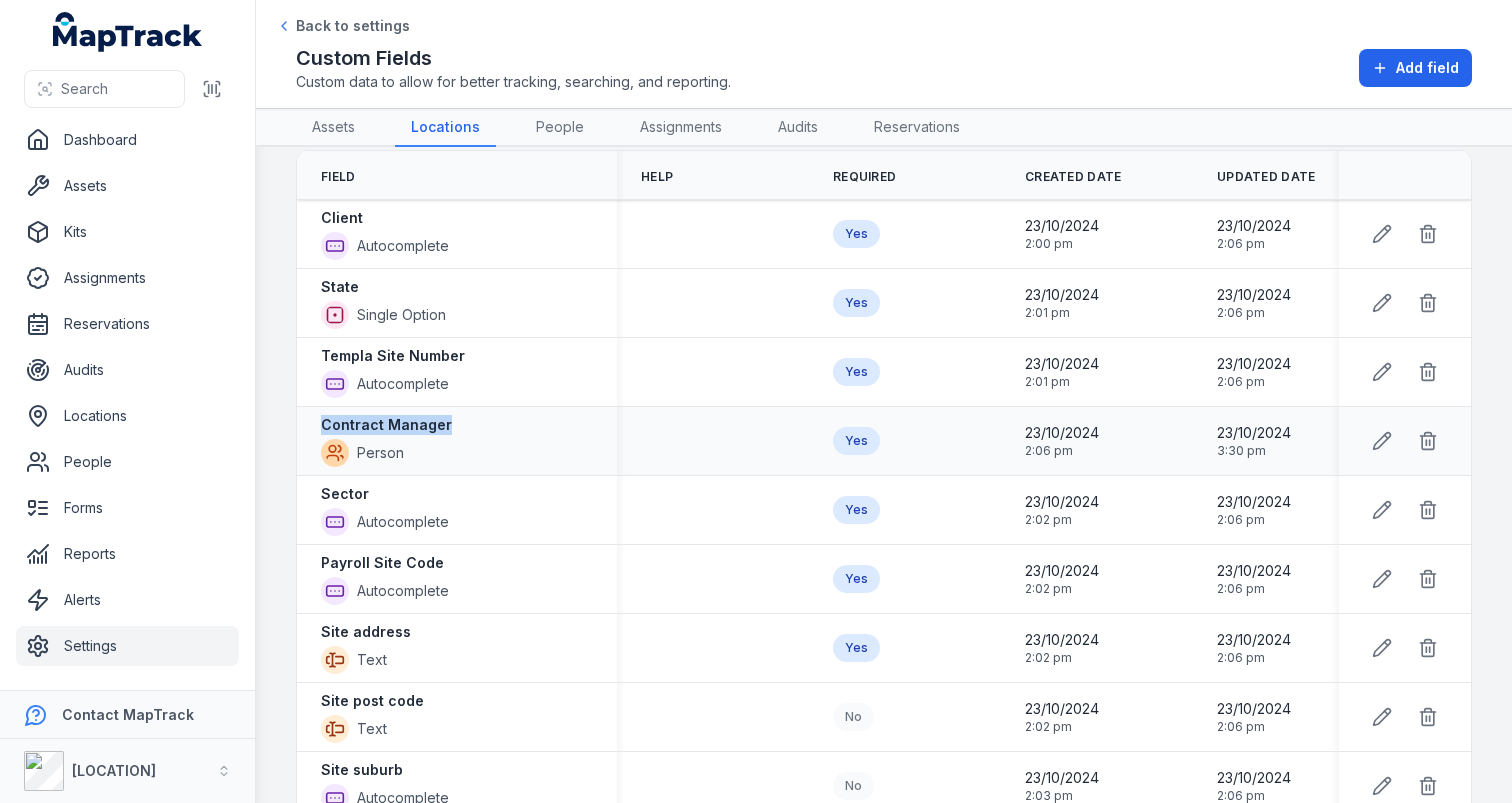 click on "Contract Manager" at bounding box center [386, 425] 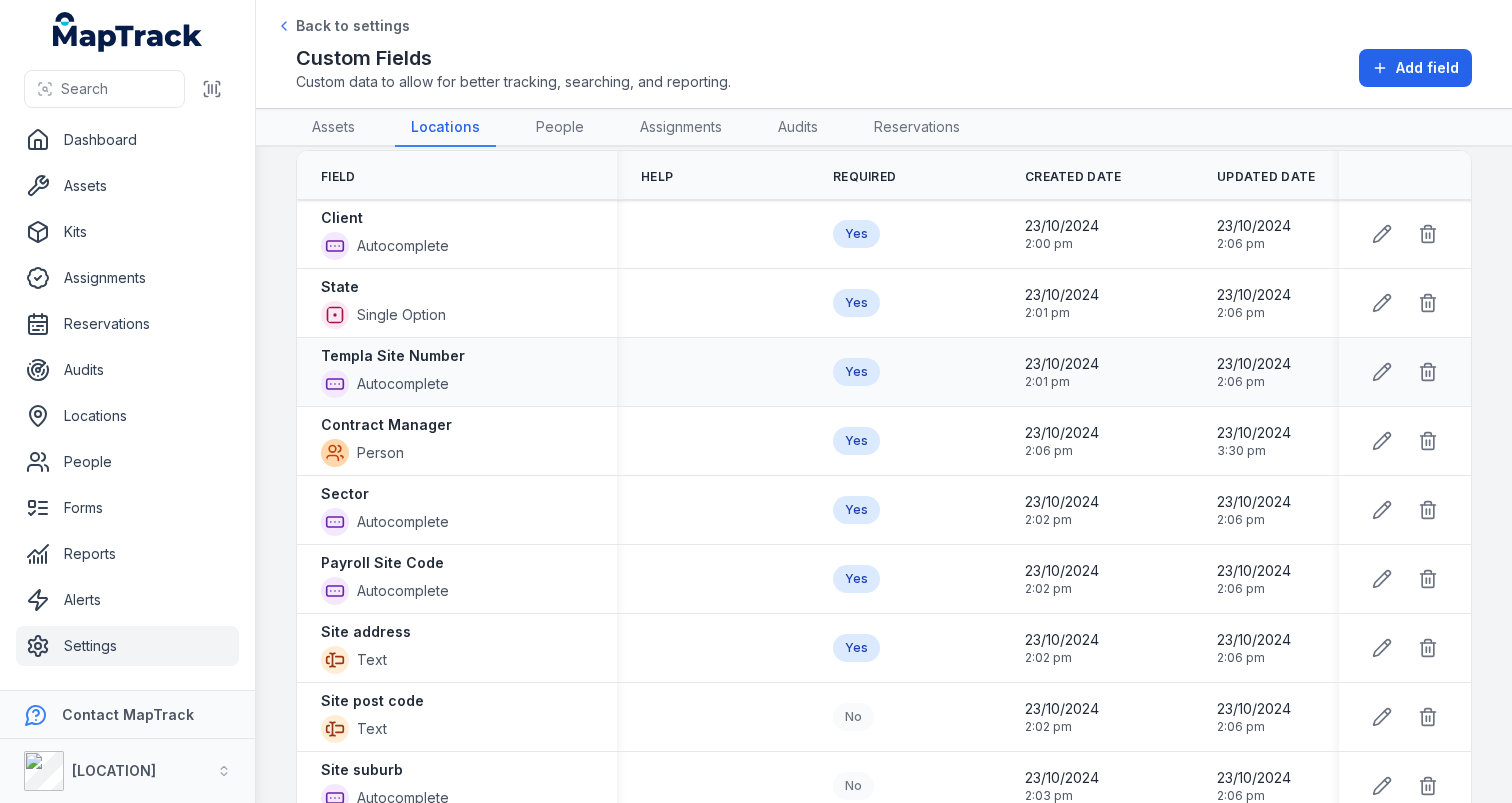 click on "Templa Site Number Autocomplete" at bounding box center [457, 372] 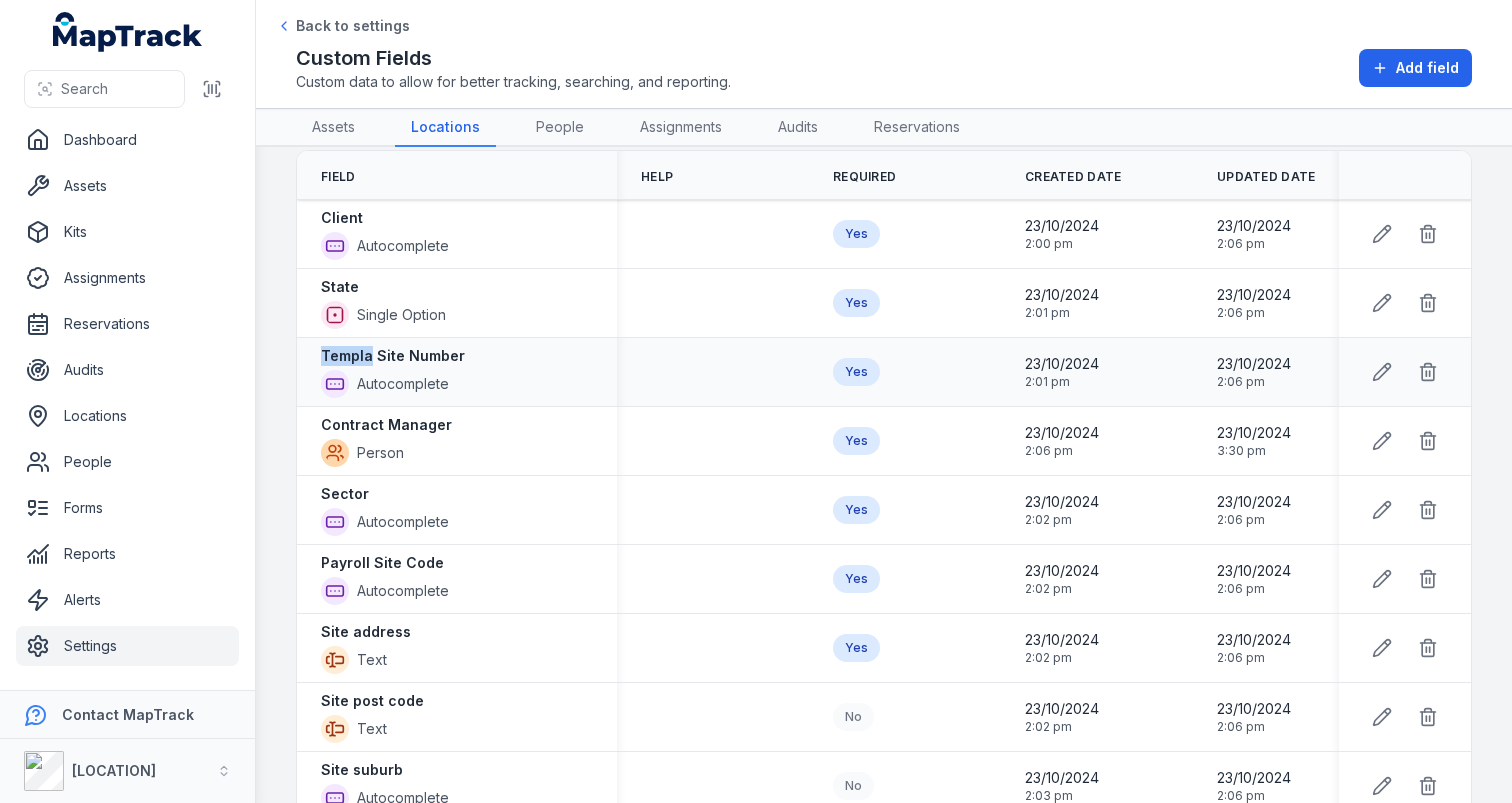 click on "Templa Site Number Autocomplete" at bounding box center (457, 372) 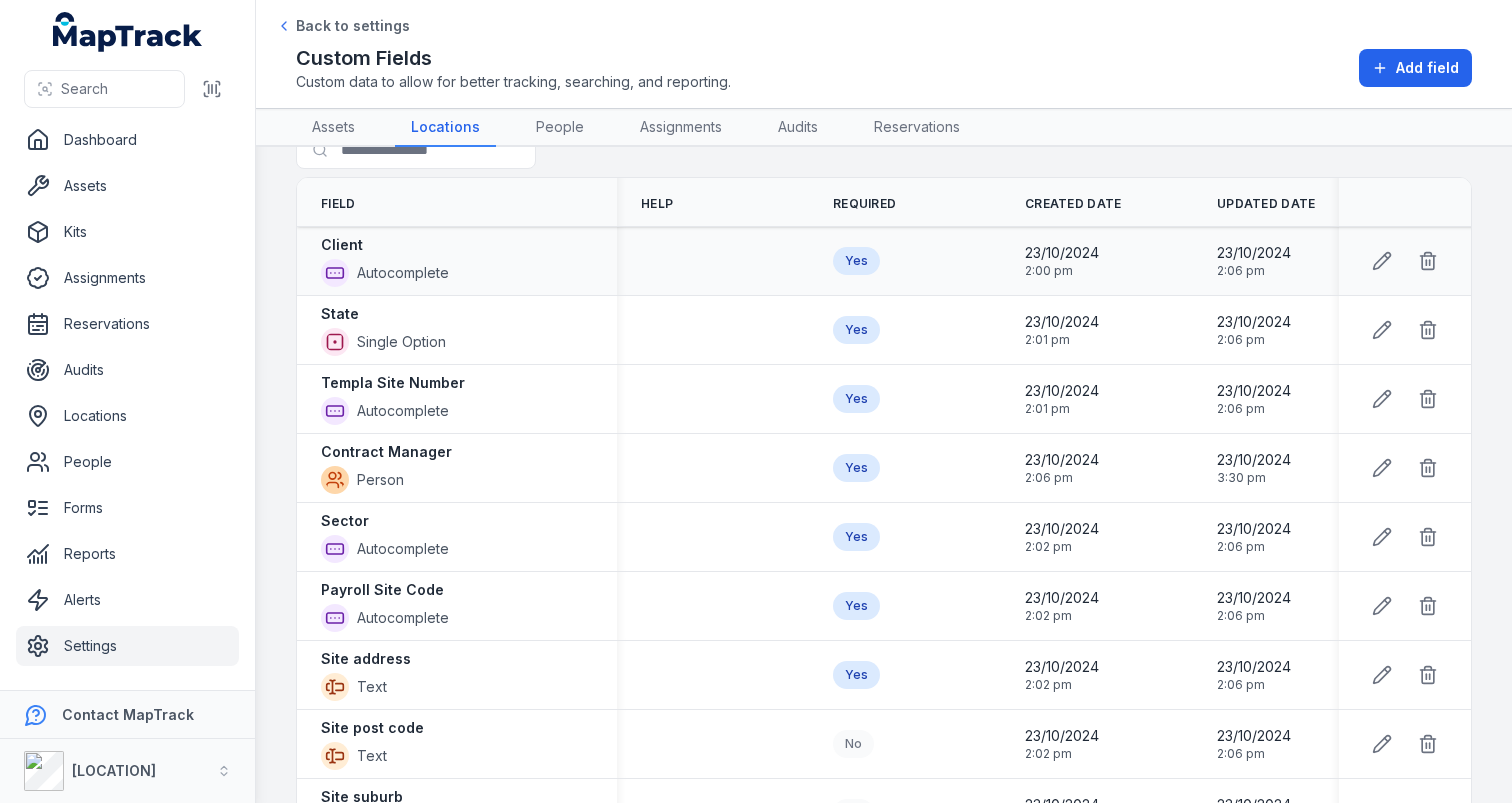click on "Client" at bounding box center (342, 245) 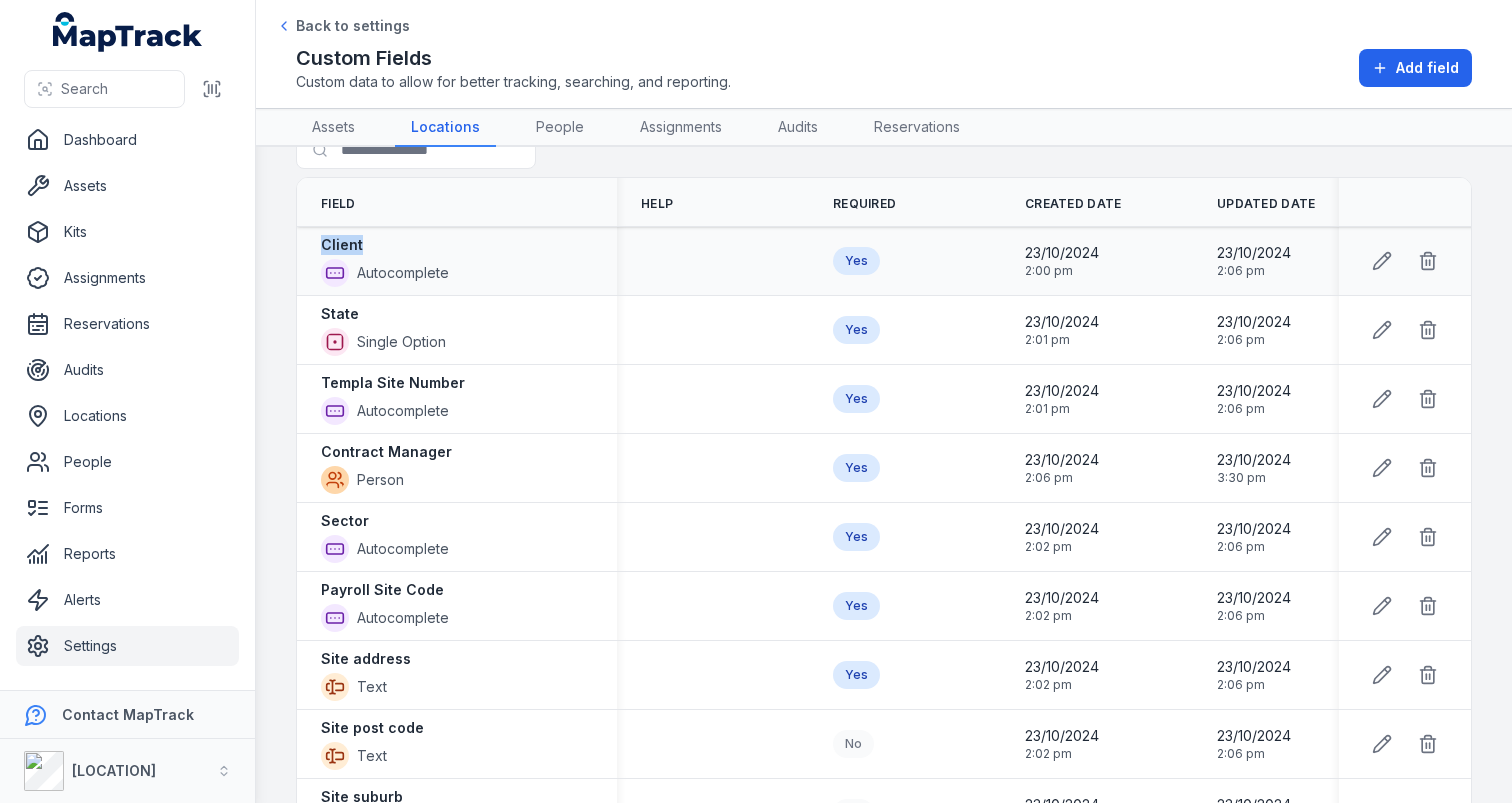 click on "Client" at bounding box center [342, 245] 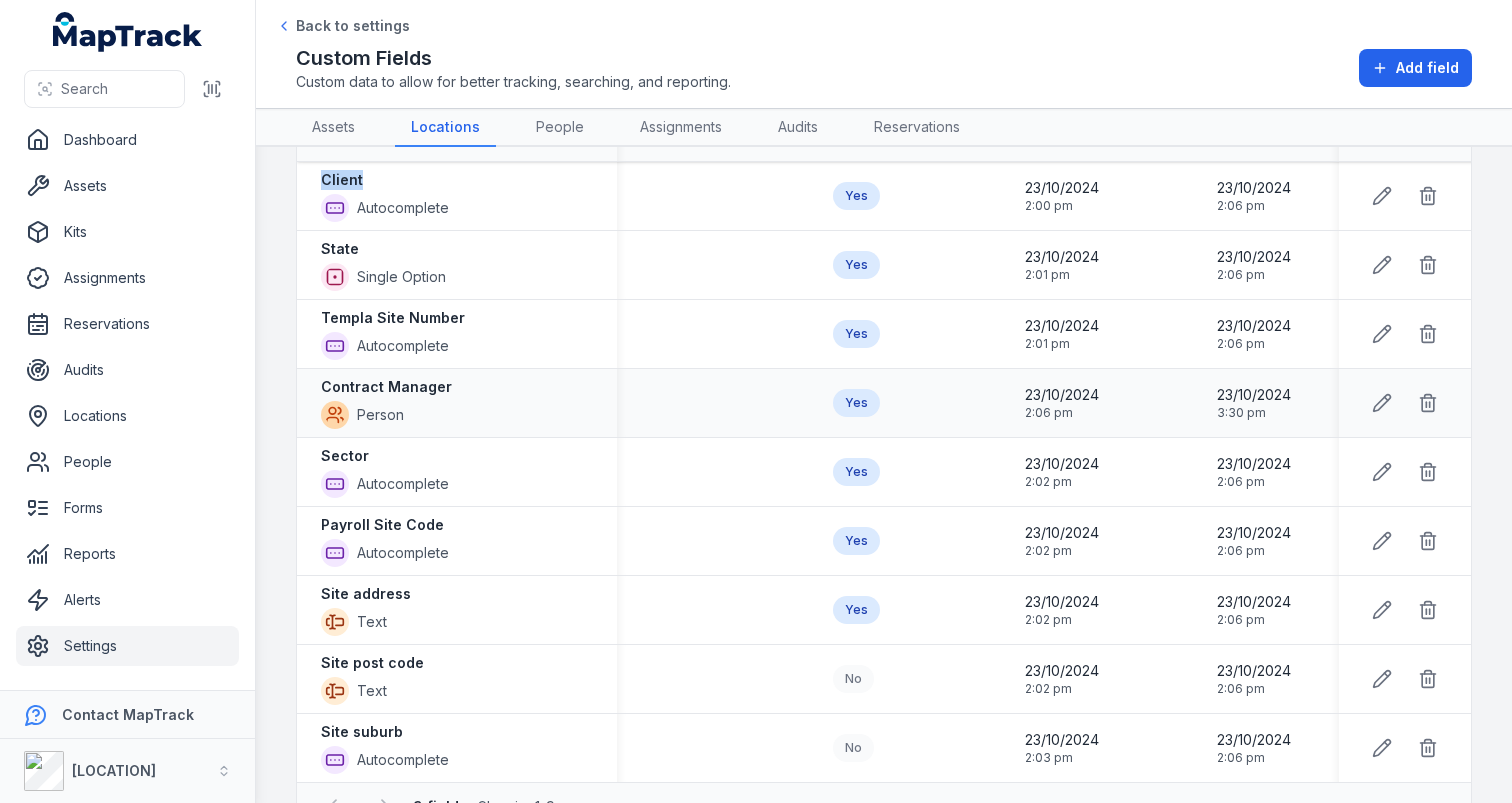scroll, scrollTop: 93, scrollLeft: 0, axis: vertical 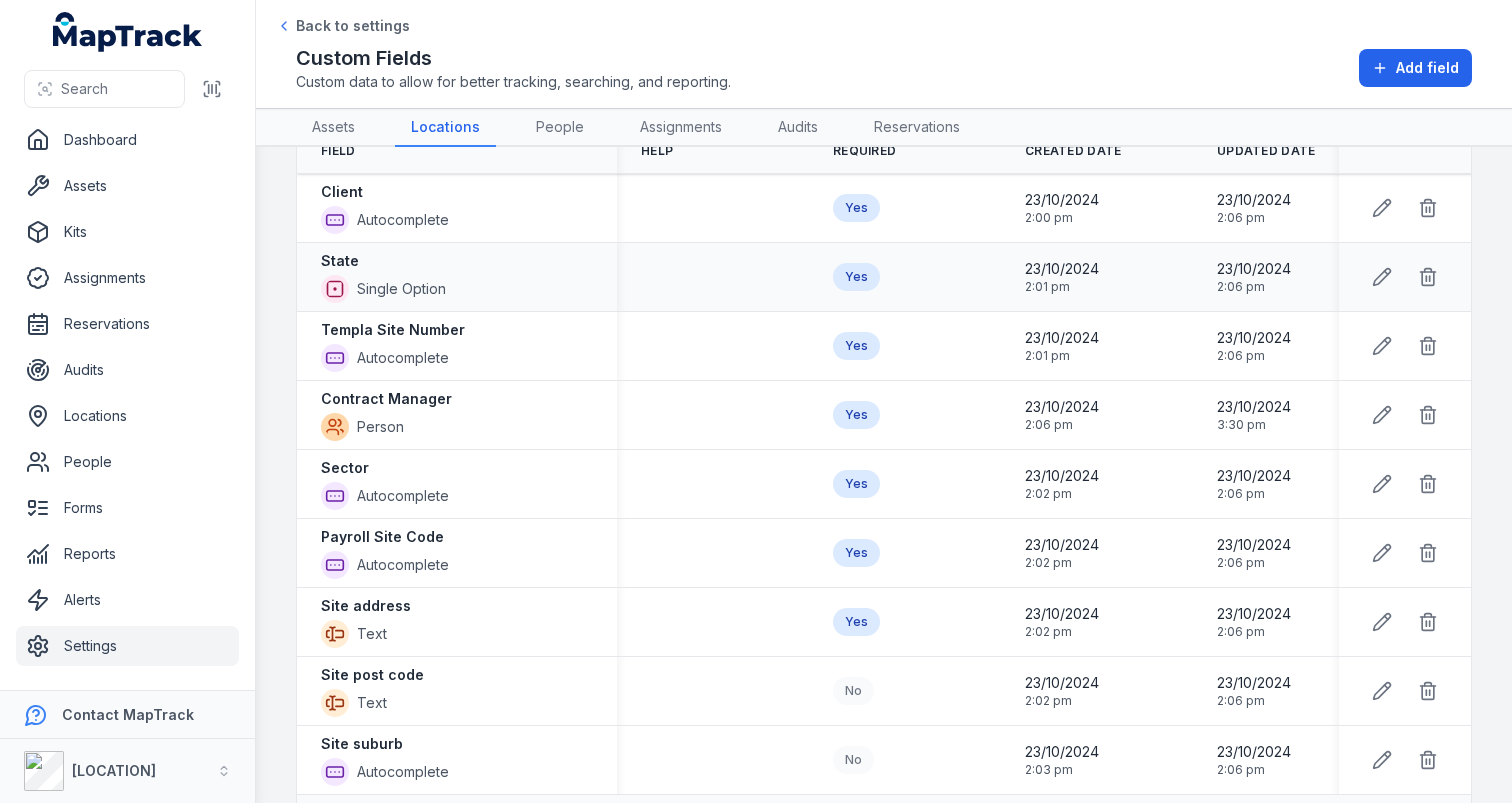 click on "State" at bounding box center (383, 261) 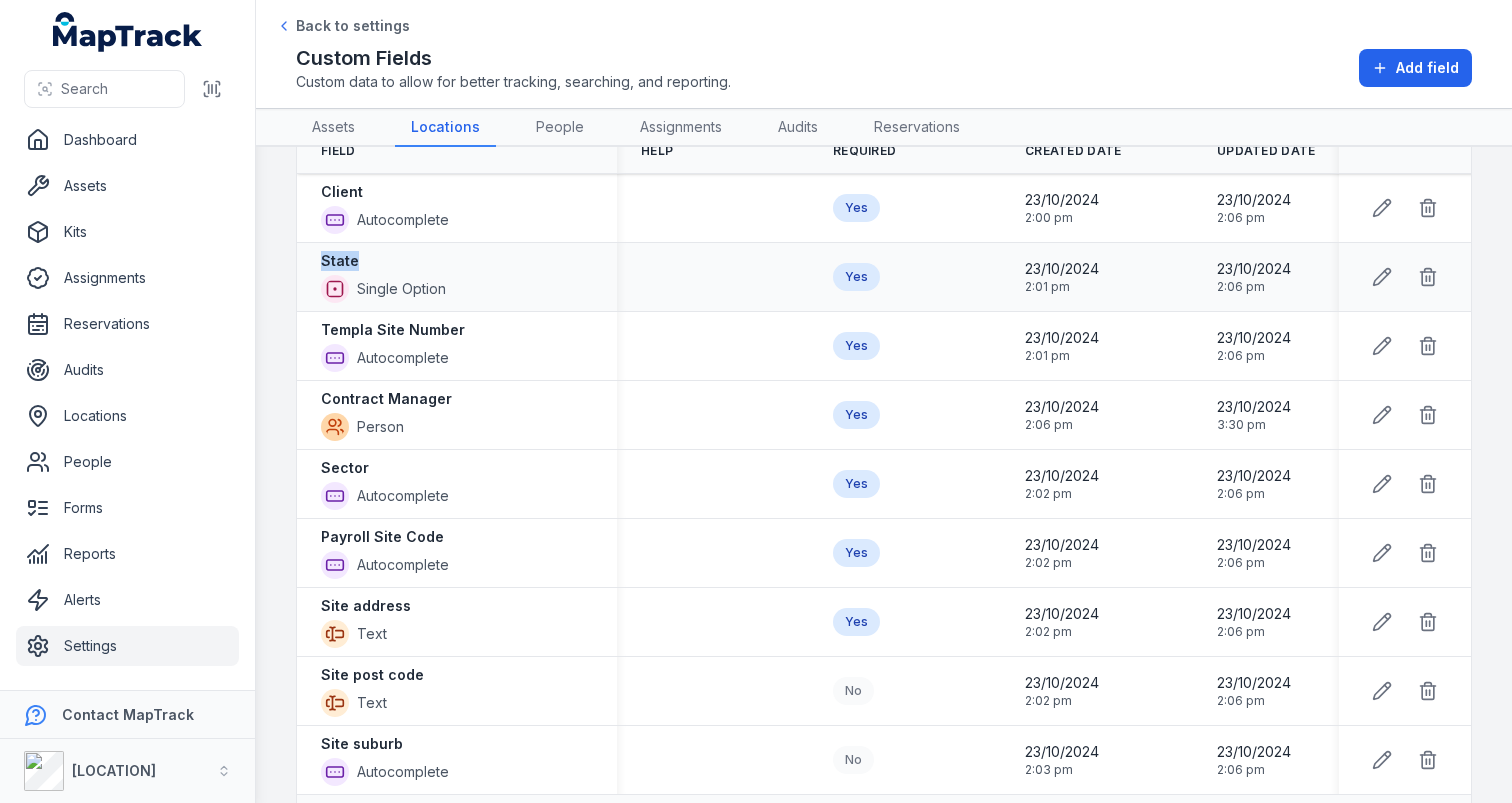 click on "State" at bounding box center [383, 261] 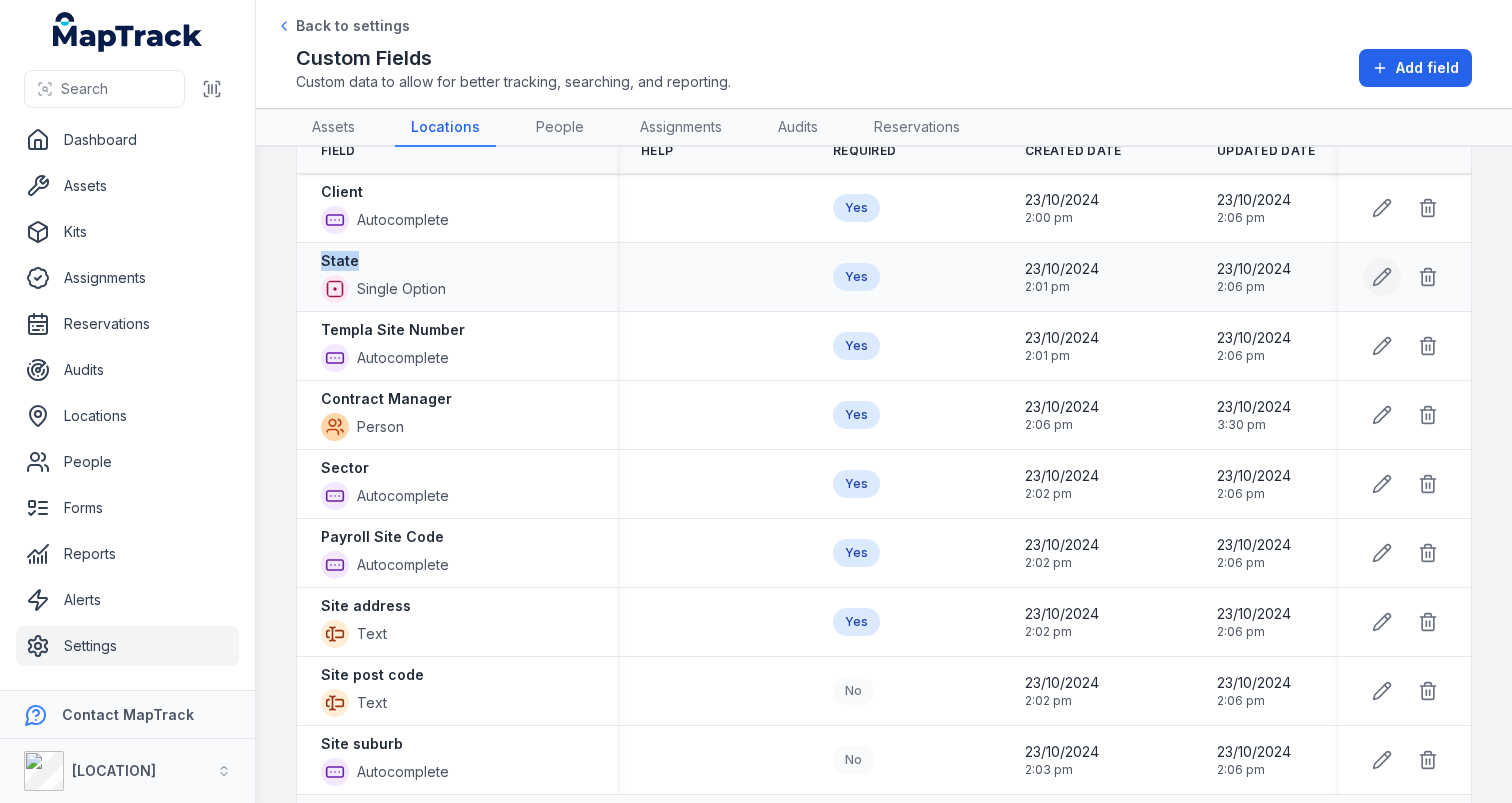 click at bounding box center (1382, 277) 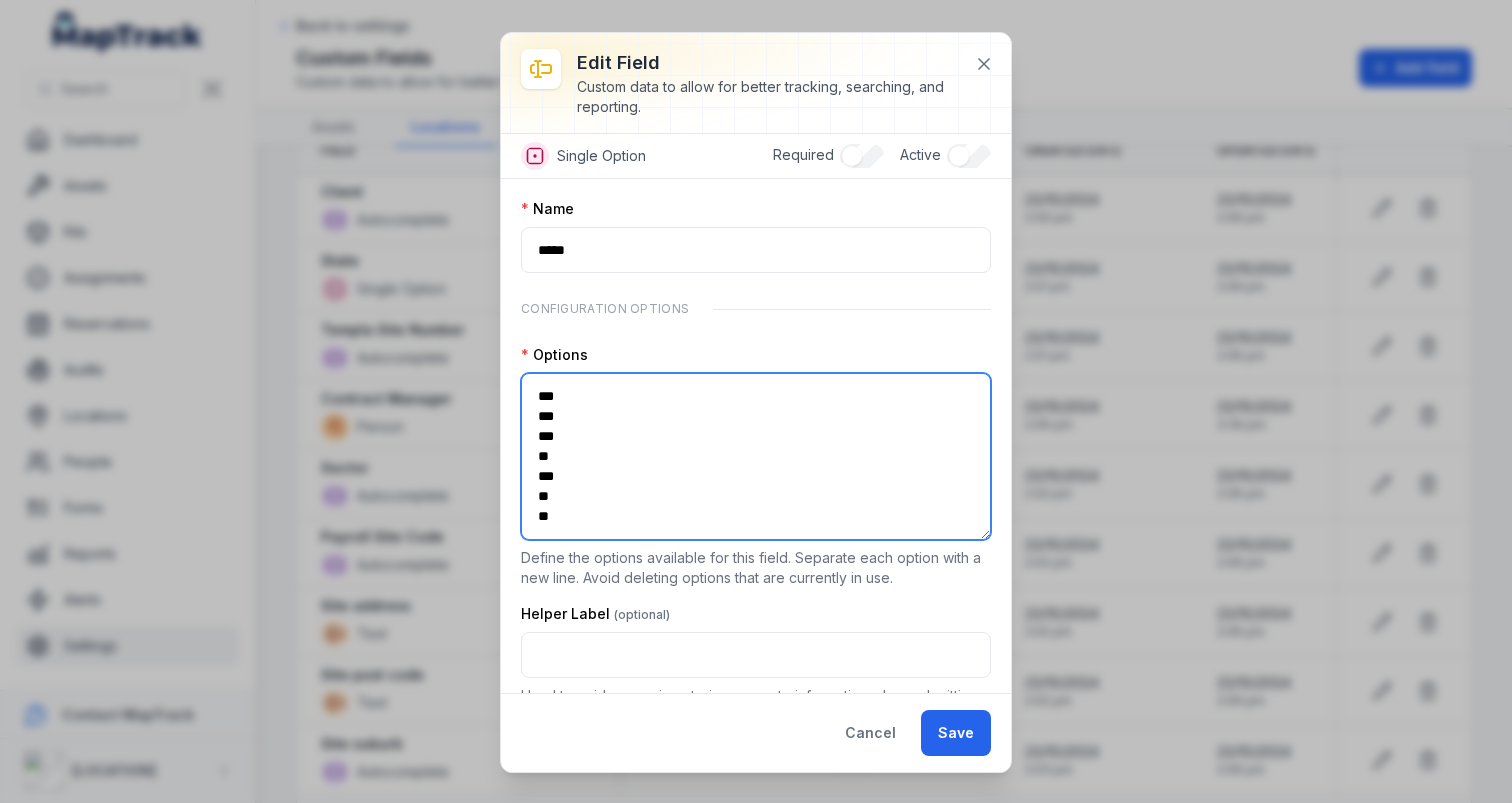 drag, startPoint x: 617, startPoint y: 512, endPoint x: 492, endPoint y: 356, distance: 199.90248 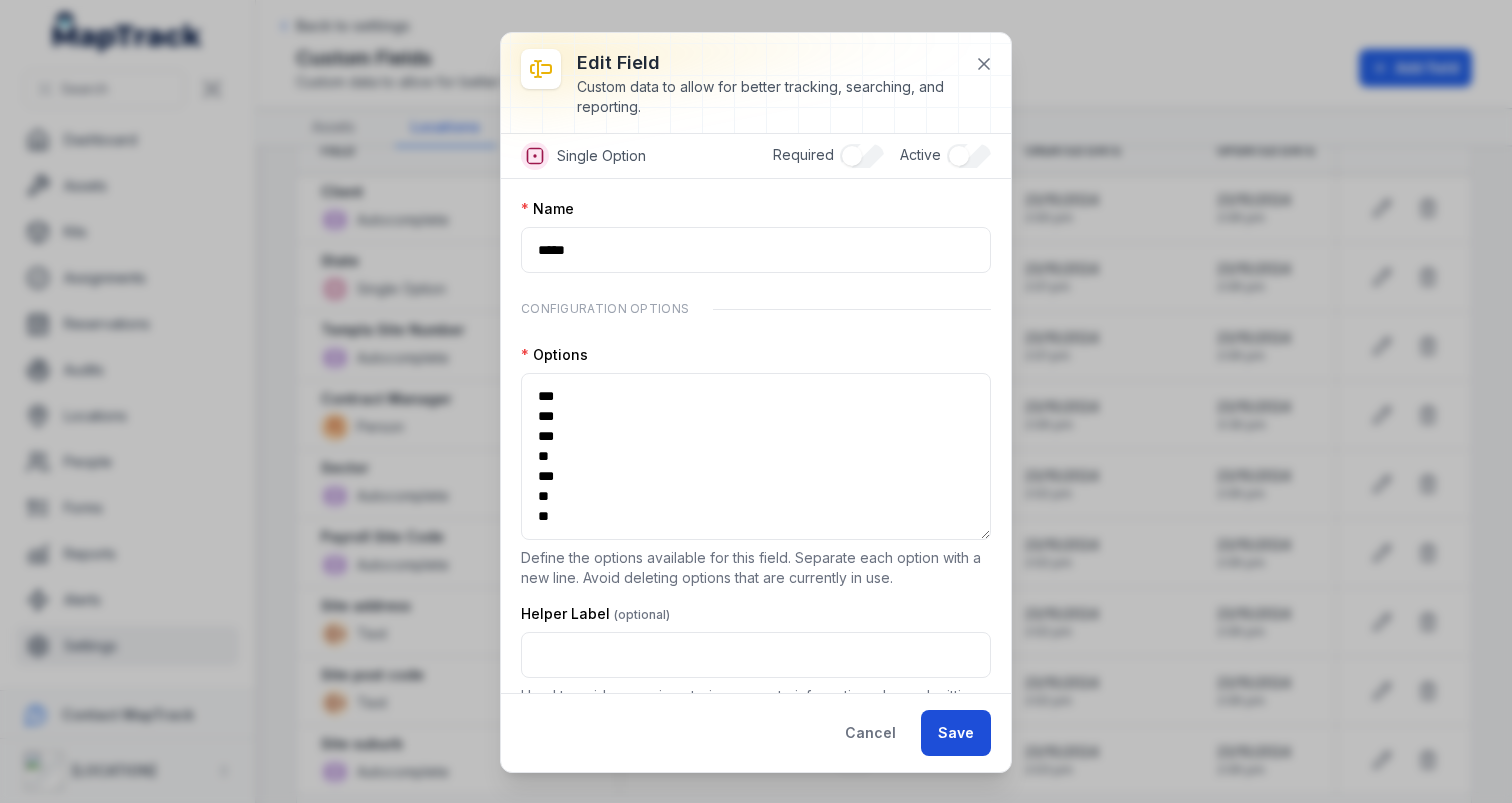 click on "Save" at bounding box center [956, 733] 